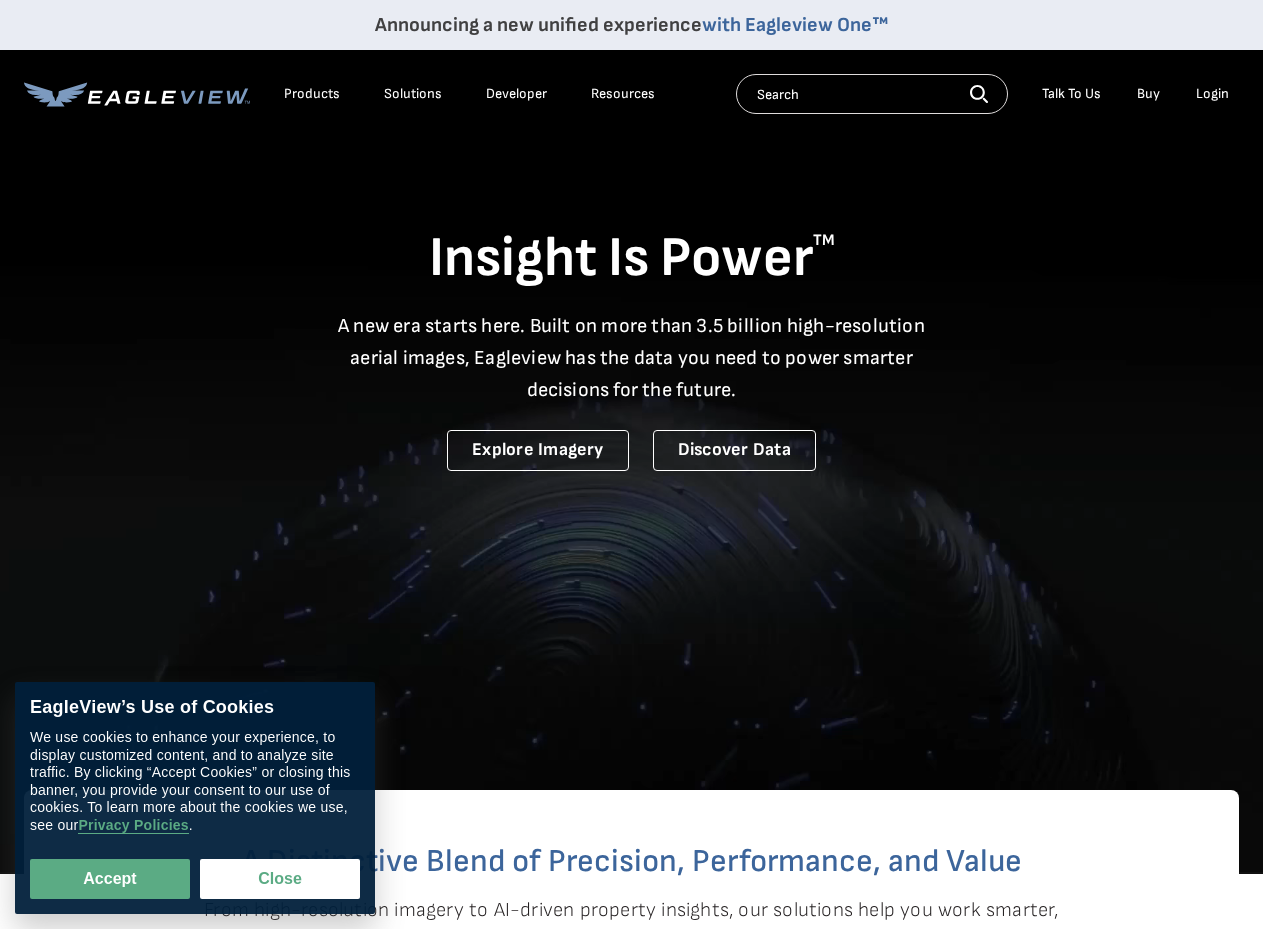 scroll, scrollTop: 0, scrollLeft: 0, axis: both 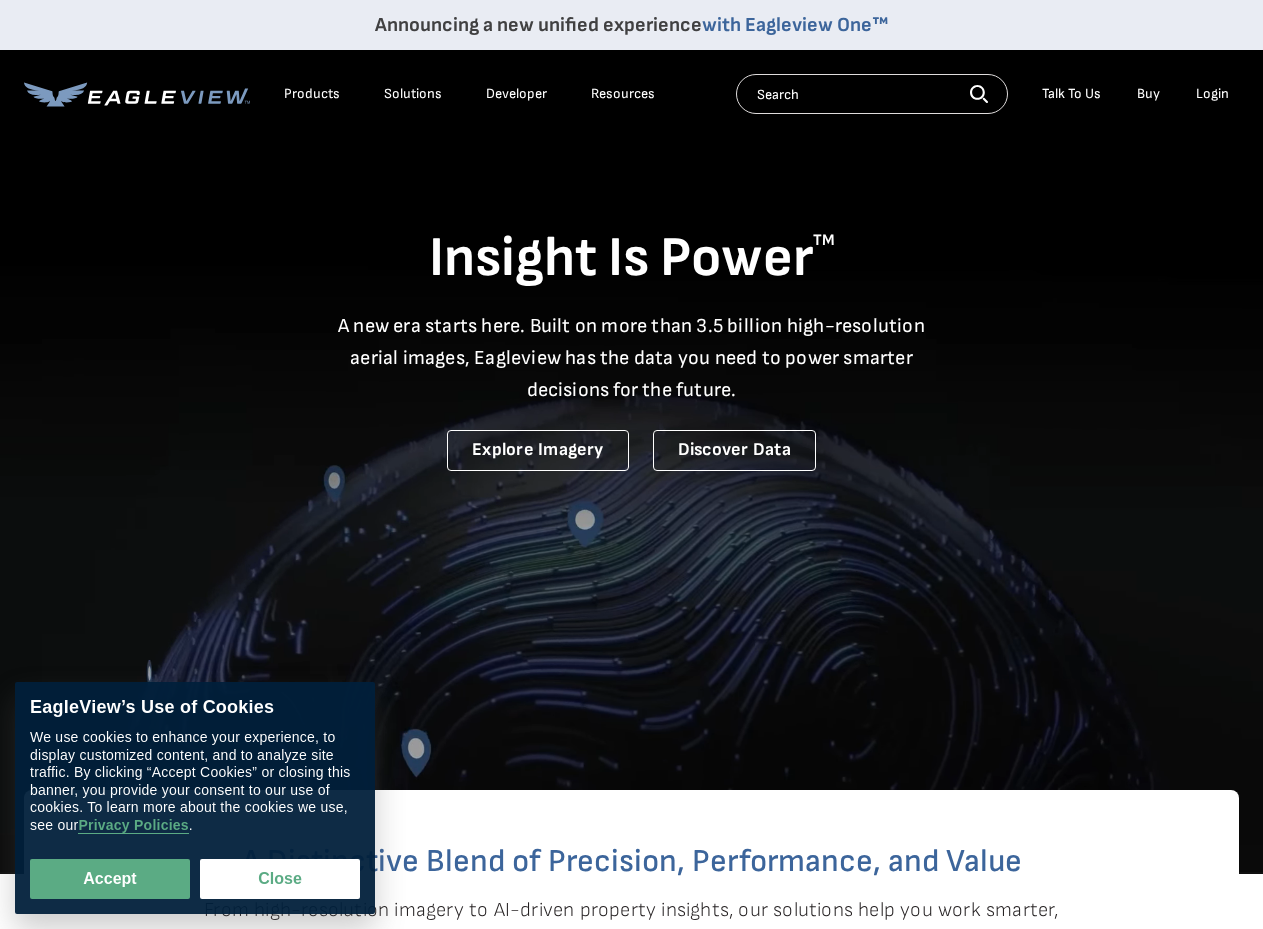 click on "Login" at bounding box center (1212, 94) 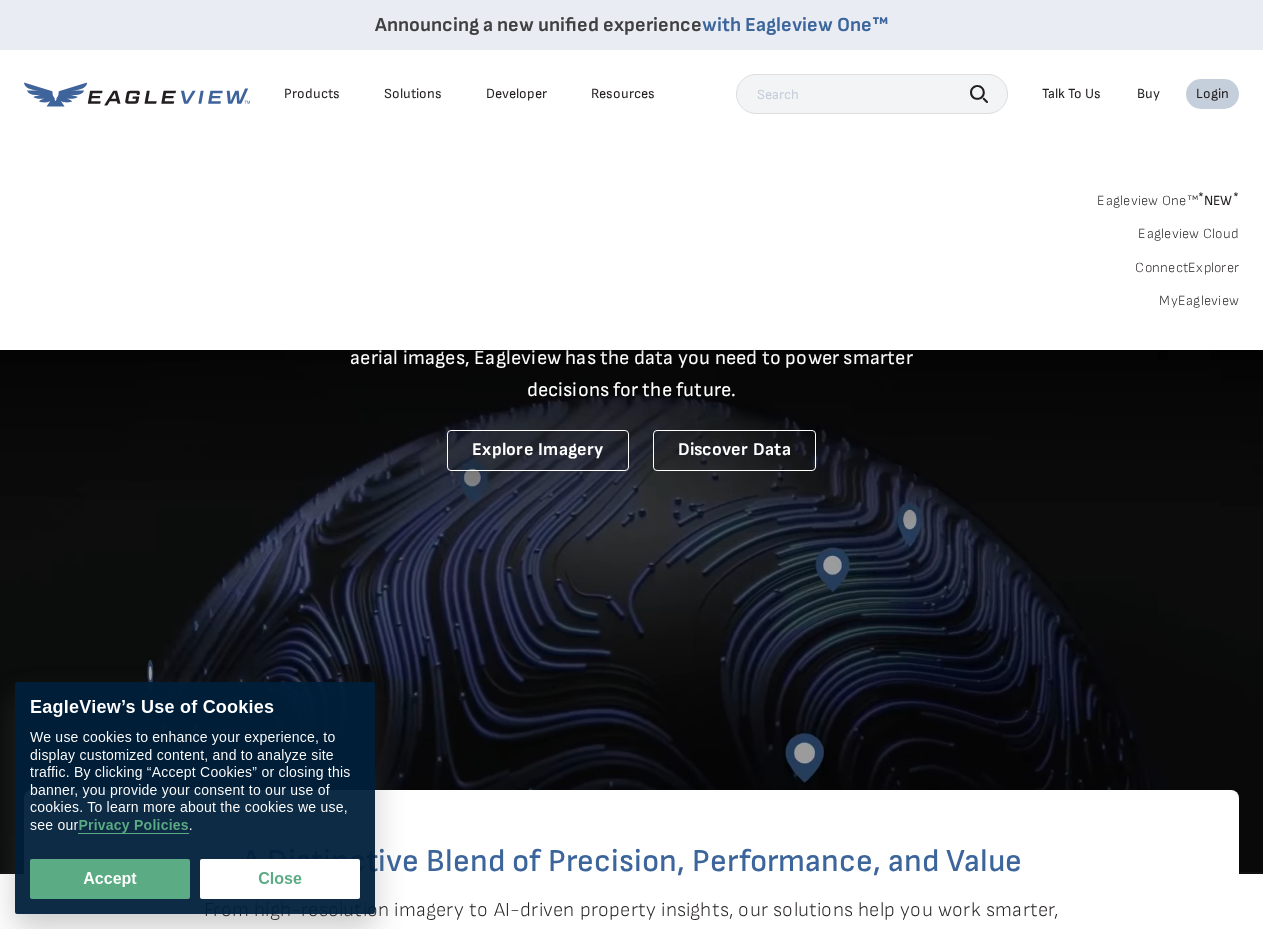 click on "MyEagleview" at bounding box center [1199, 301] 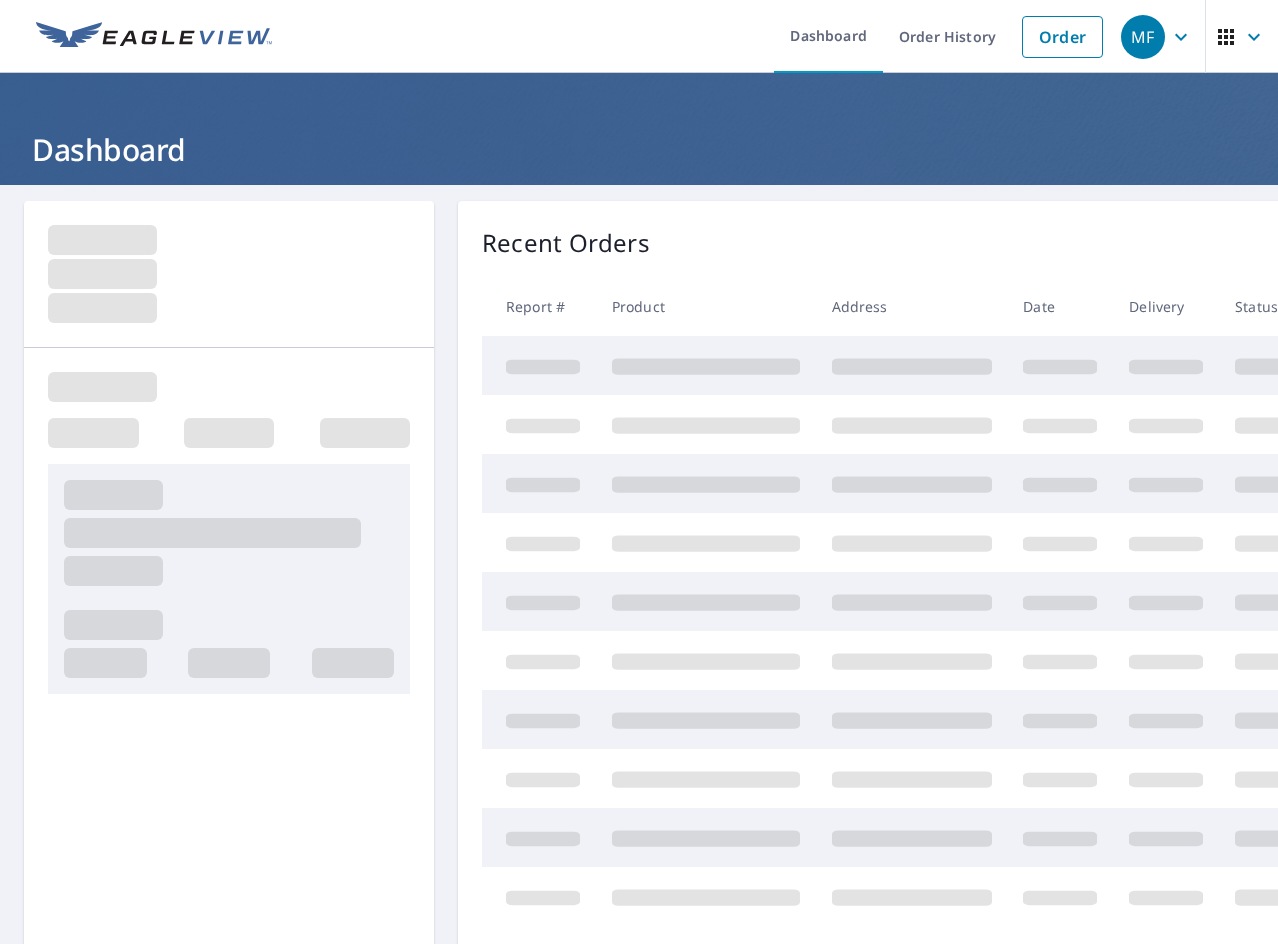 scroll, scrollTop: 0, scrollLeft: 0, axis: both 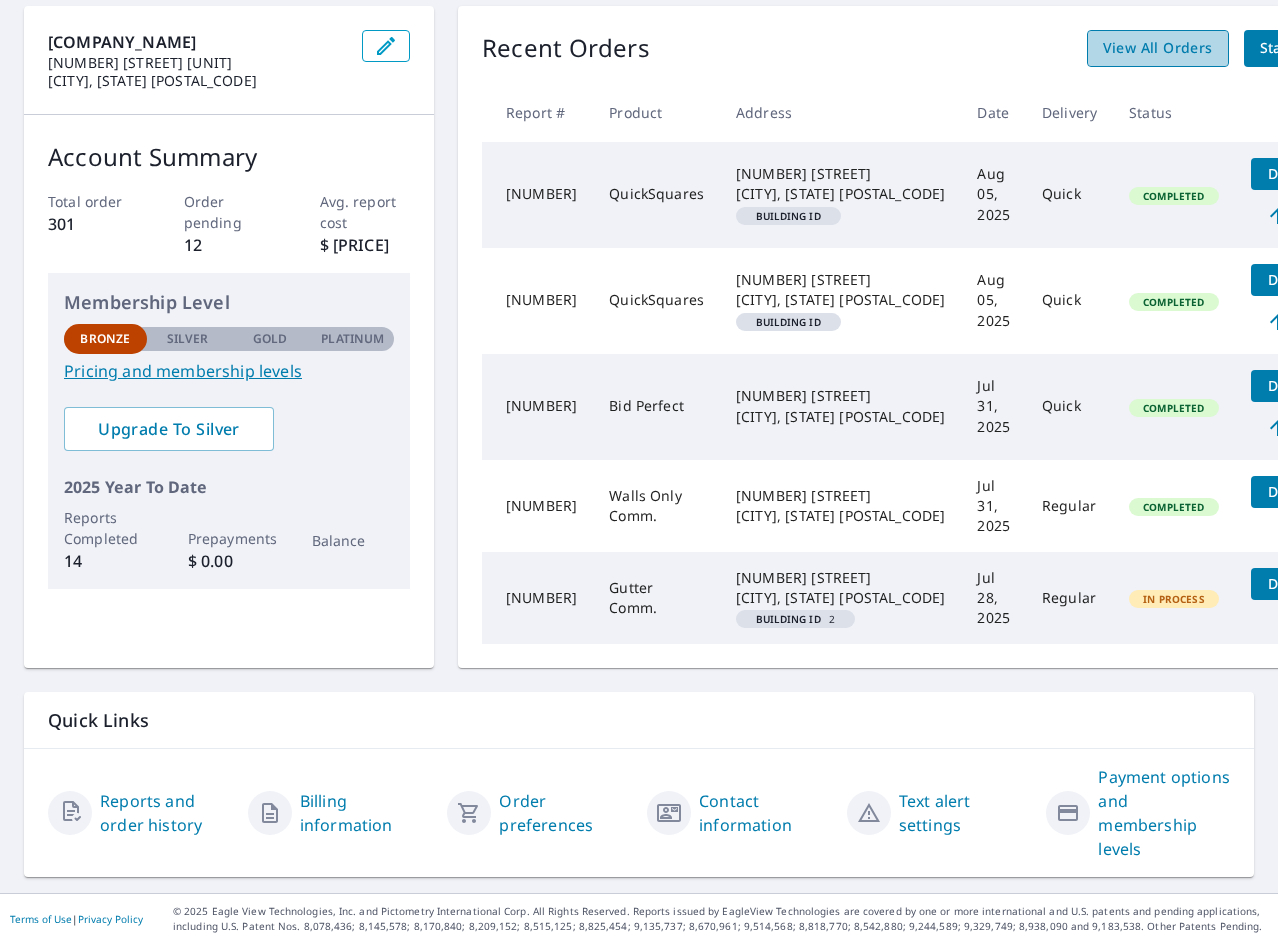 click on "View All Orders" at bounding box center [1158, 48] 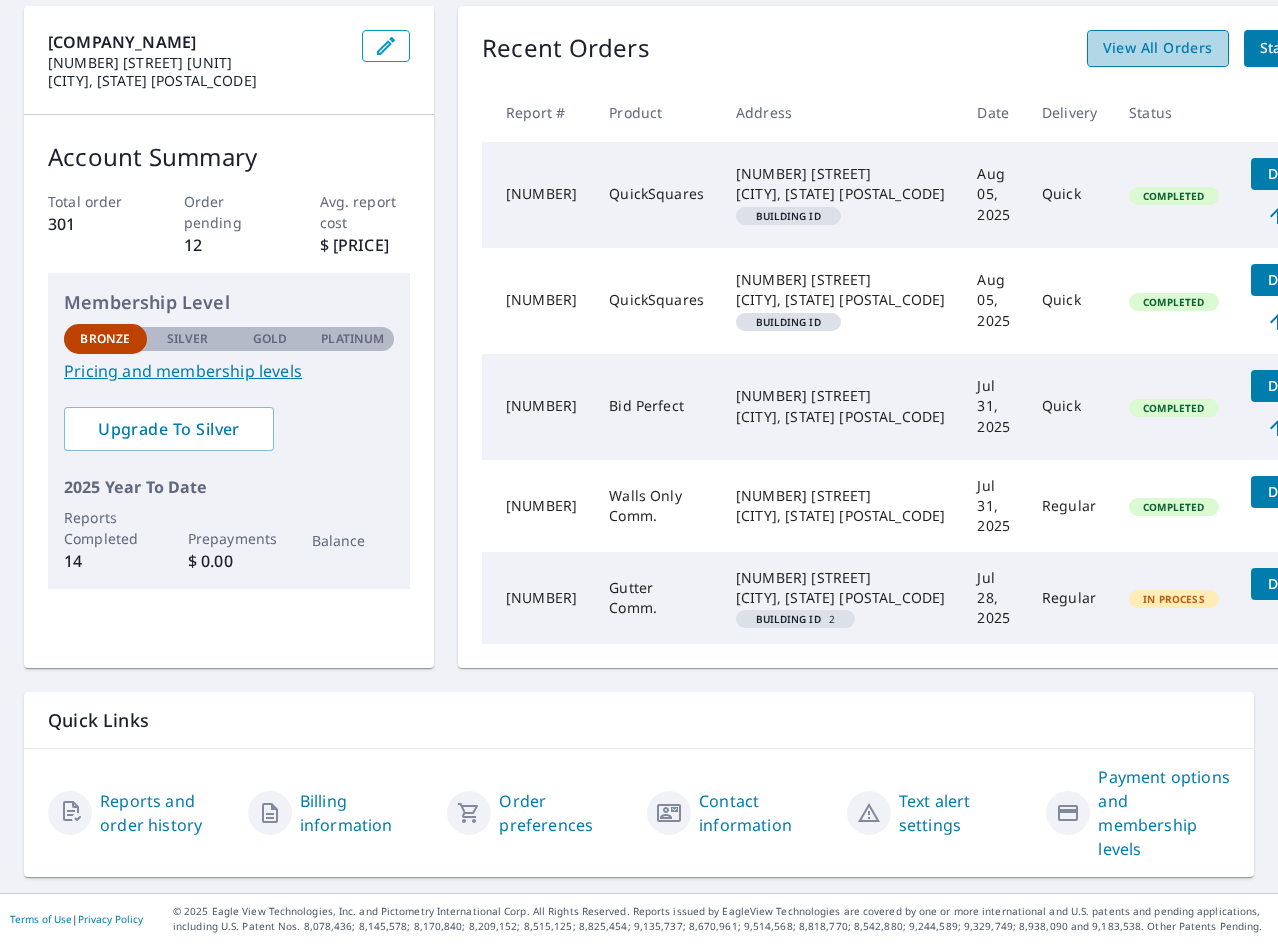 scroll, scrollTop: 200, scrollLeft: 0, axis: vertical 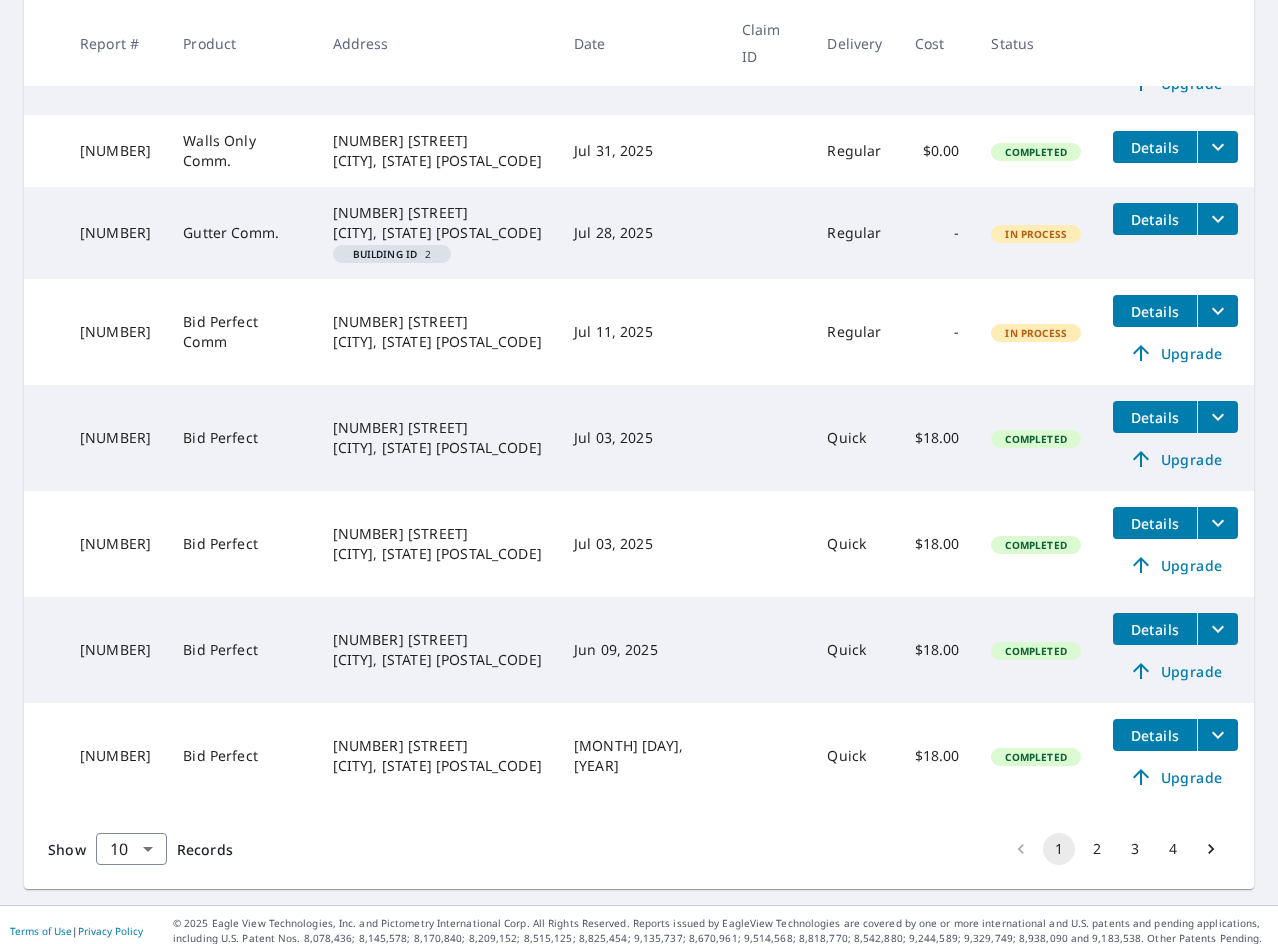 click on "2" at bounding box center [1097, 849] 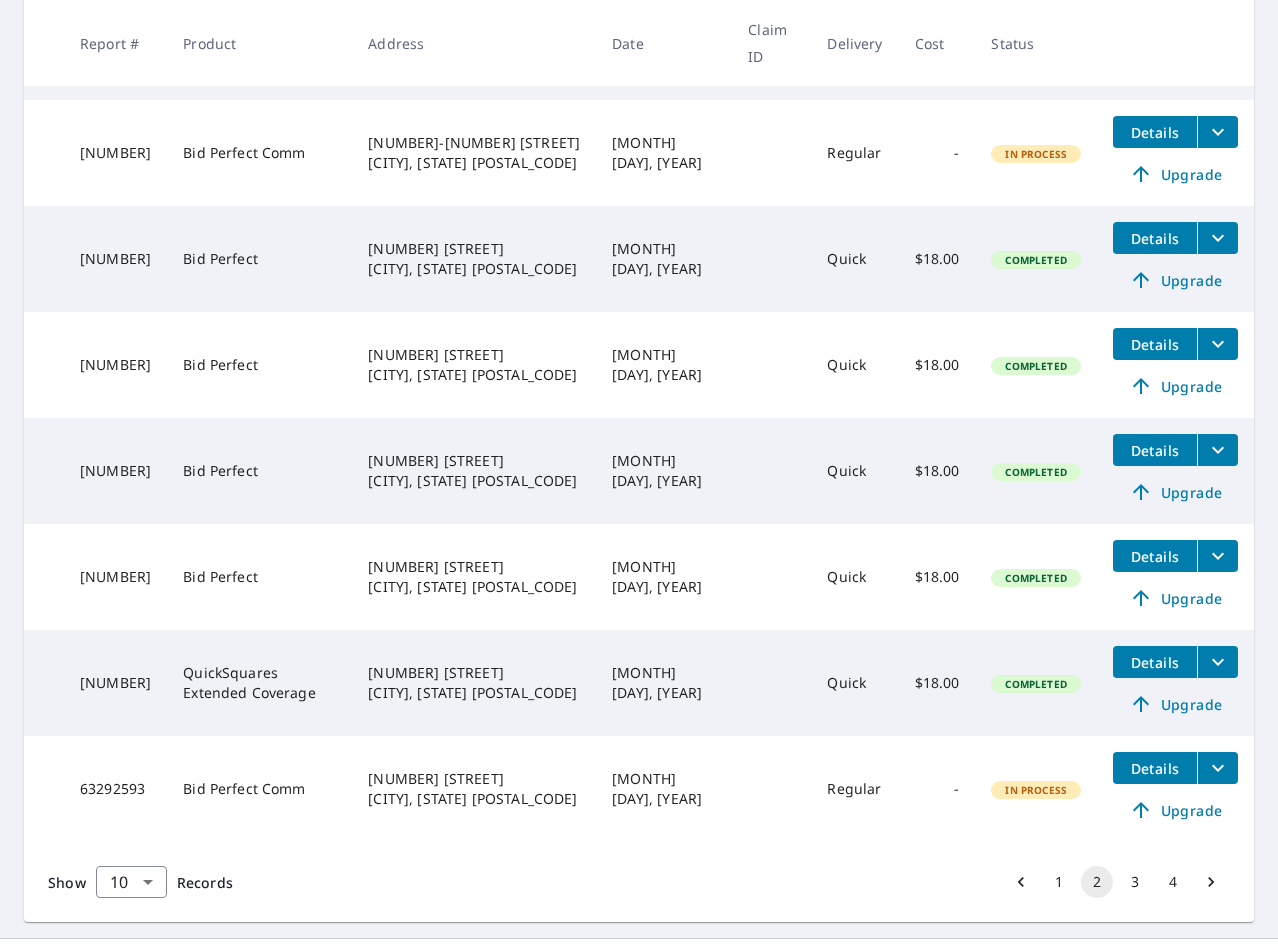 scroll, scrollTop: 714, scrollLeft: 0, axis: vertical 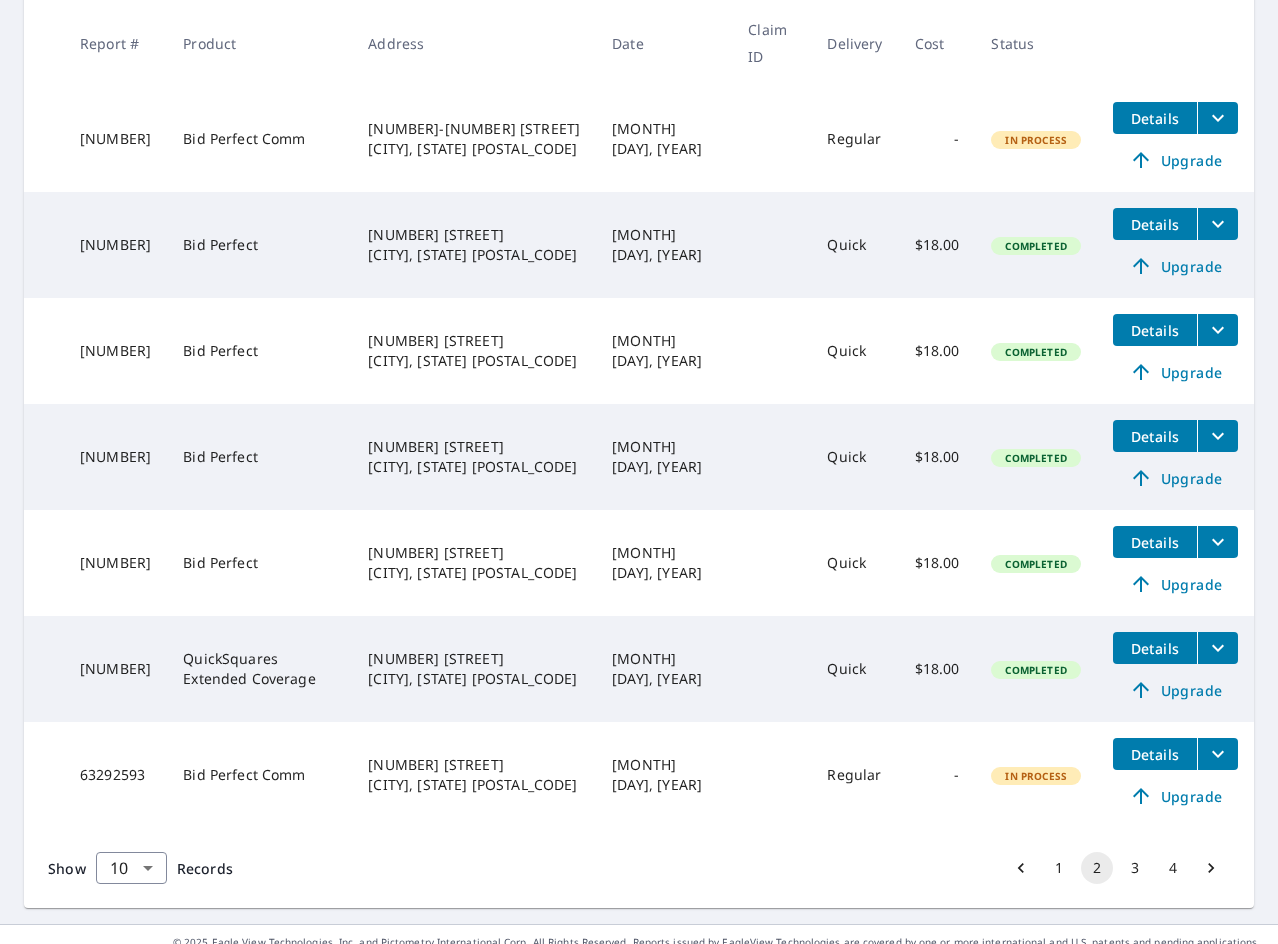 click on "3" at bounding box center (1135, 868) 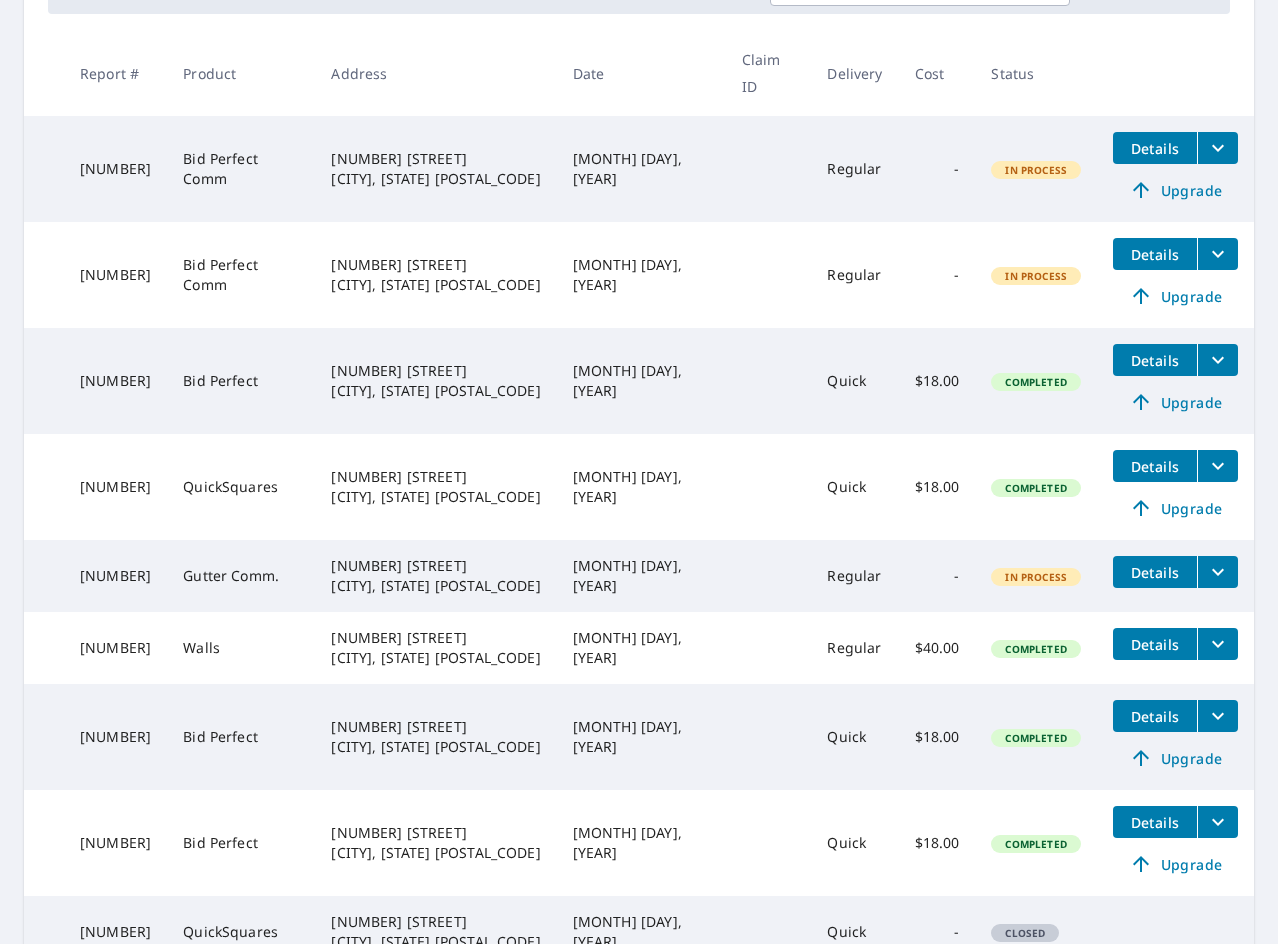 scroll, scrollTop: 585, scrollLeft: 0, axis: vertical 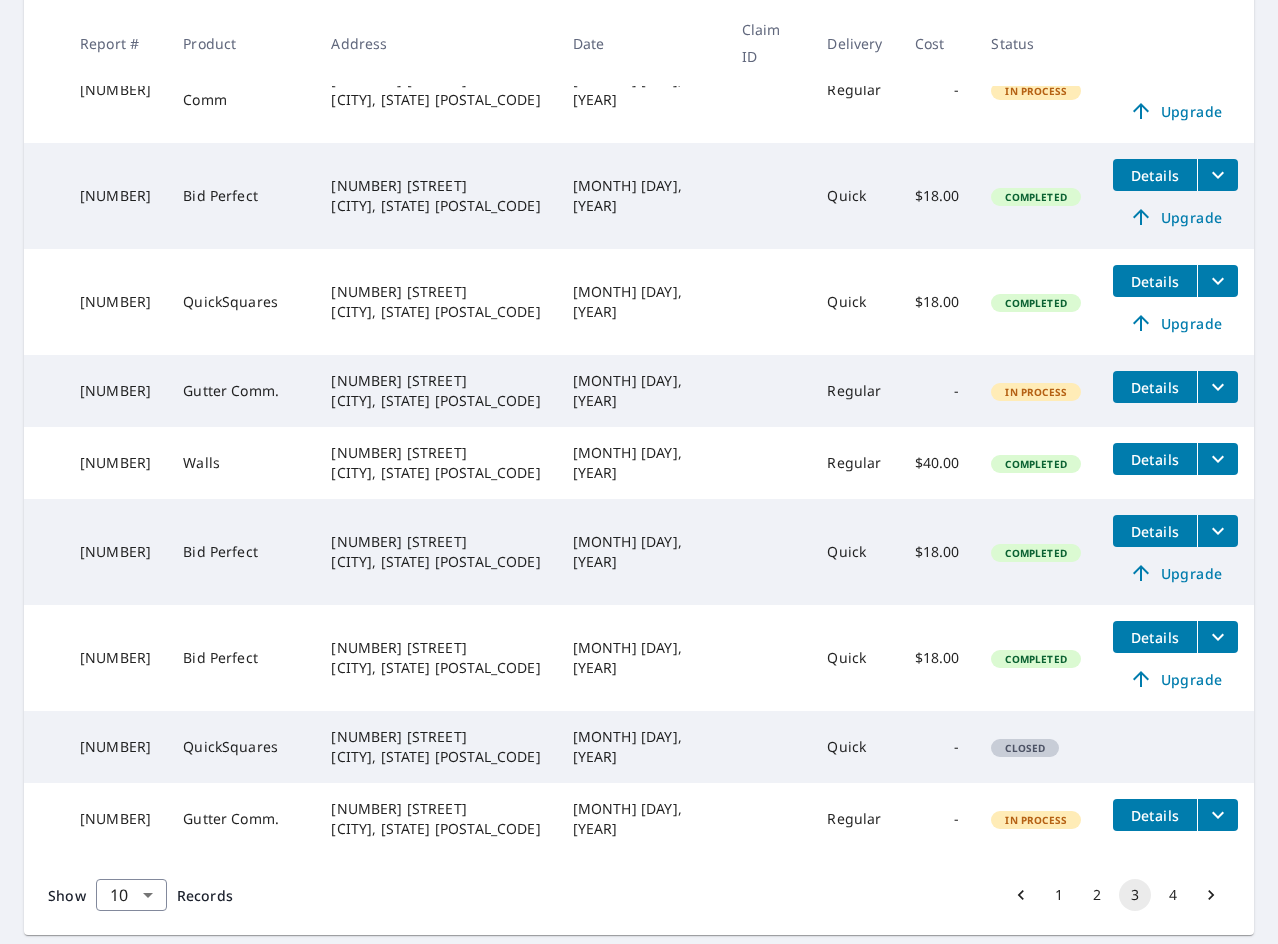 click on "4" at bounding box center (1173, 895) 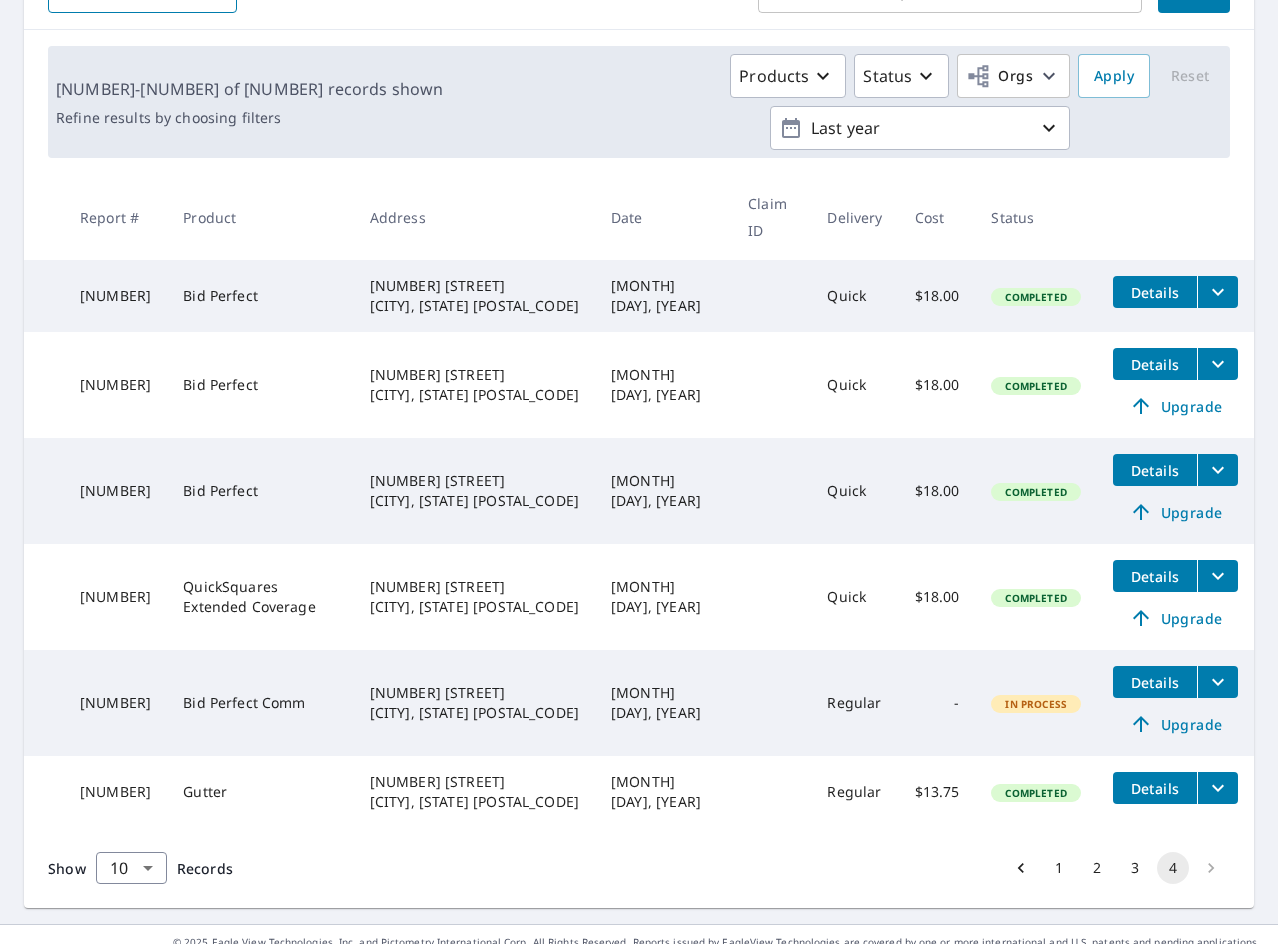 scroll, scrollTop: 0, scrollLeft: 0, axis: both 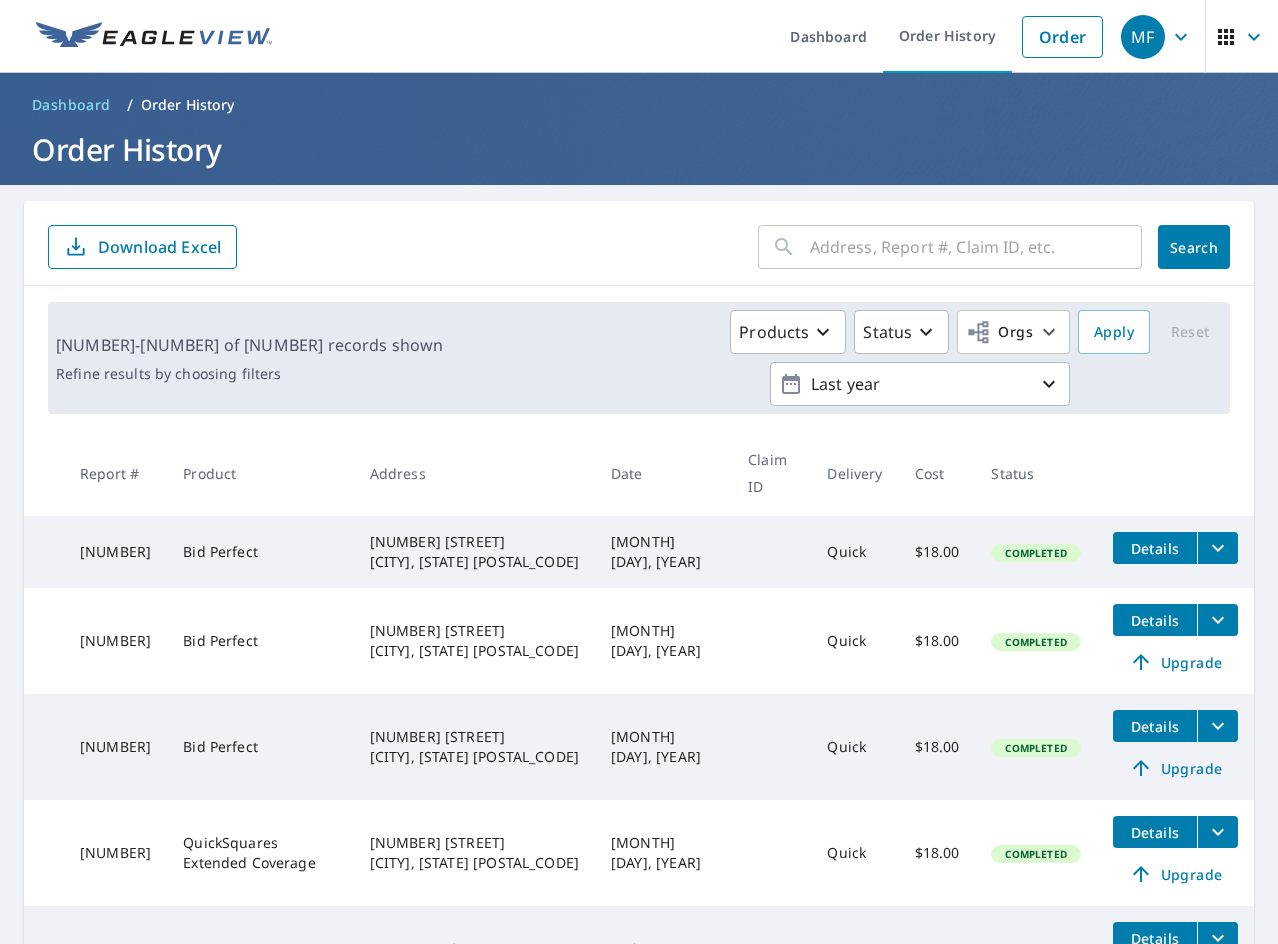 click at bounding box center [976, 247] 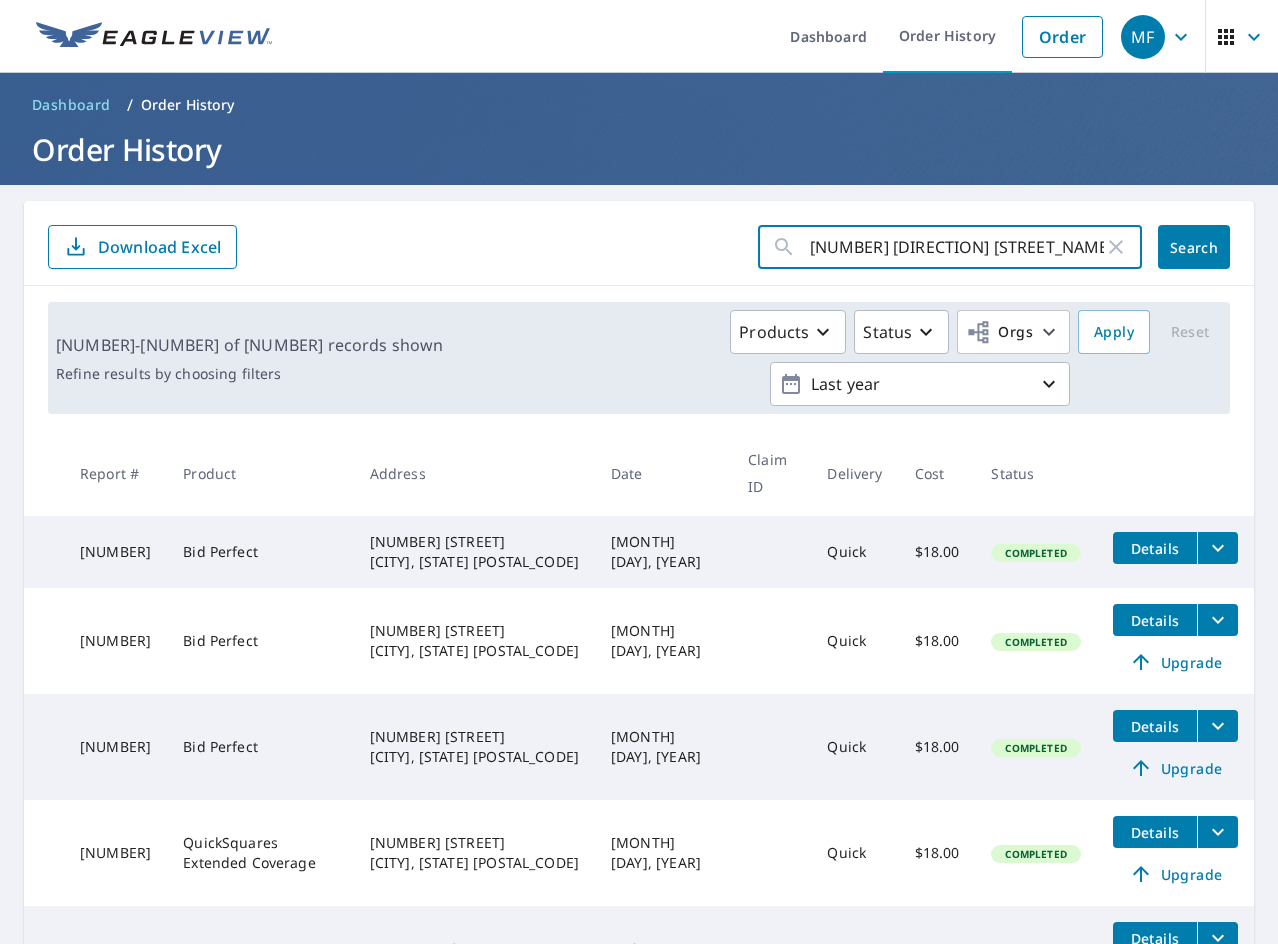 type on "[NUMBER] [DIRECTION] [STREET_NAME] [STREET]" 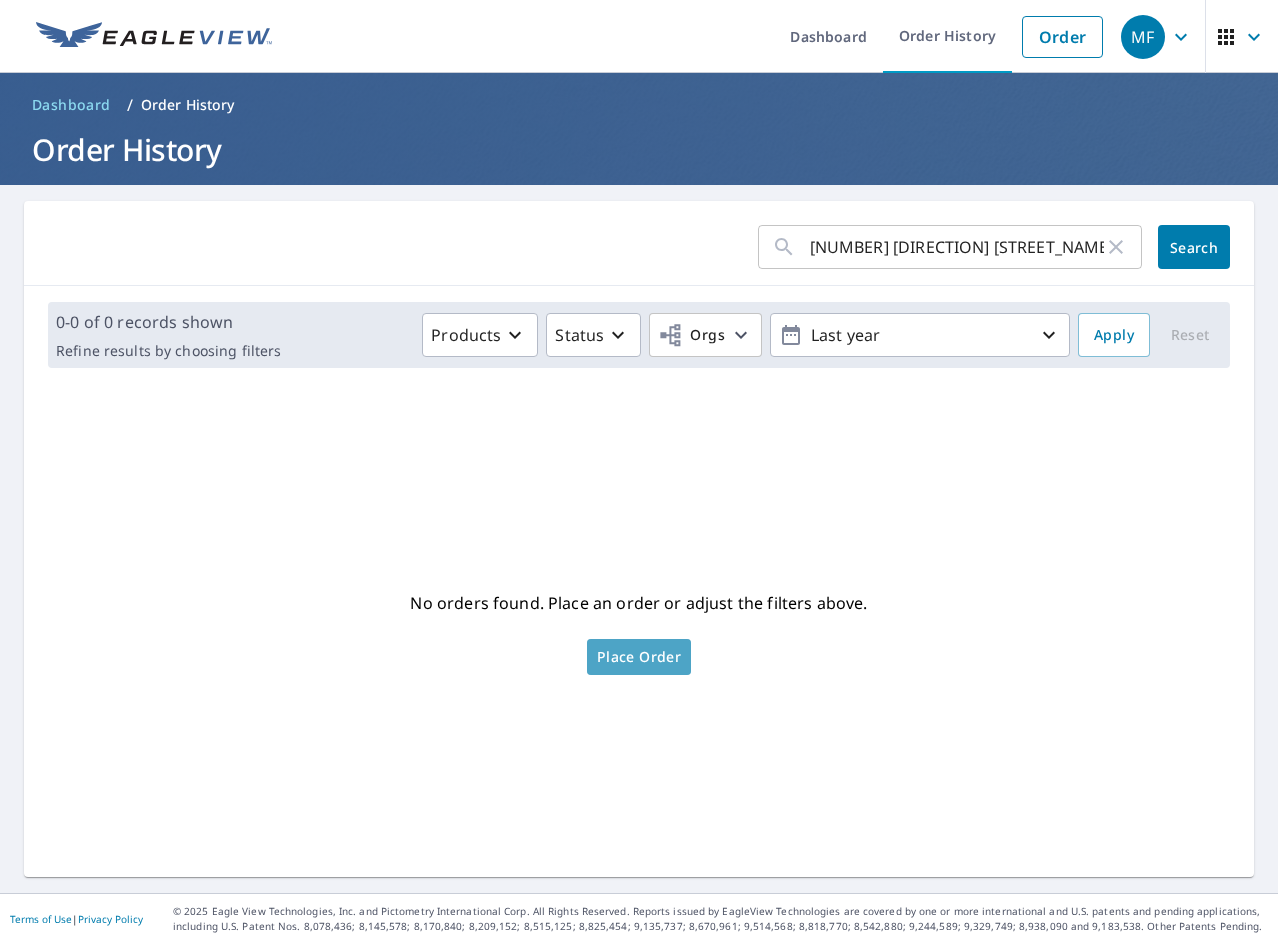 click on "Place Order" at bounding box center [639, 657] 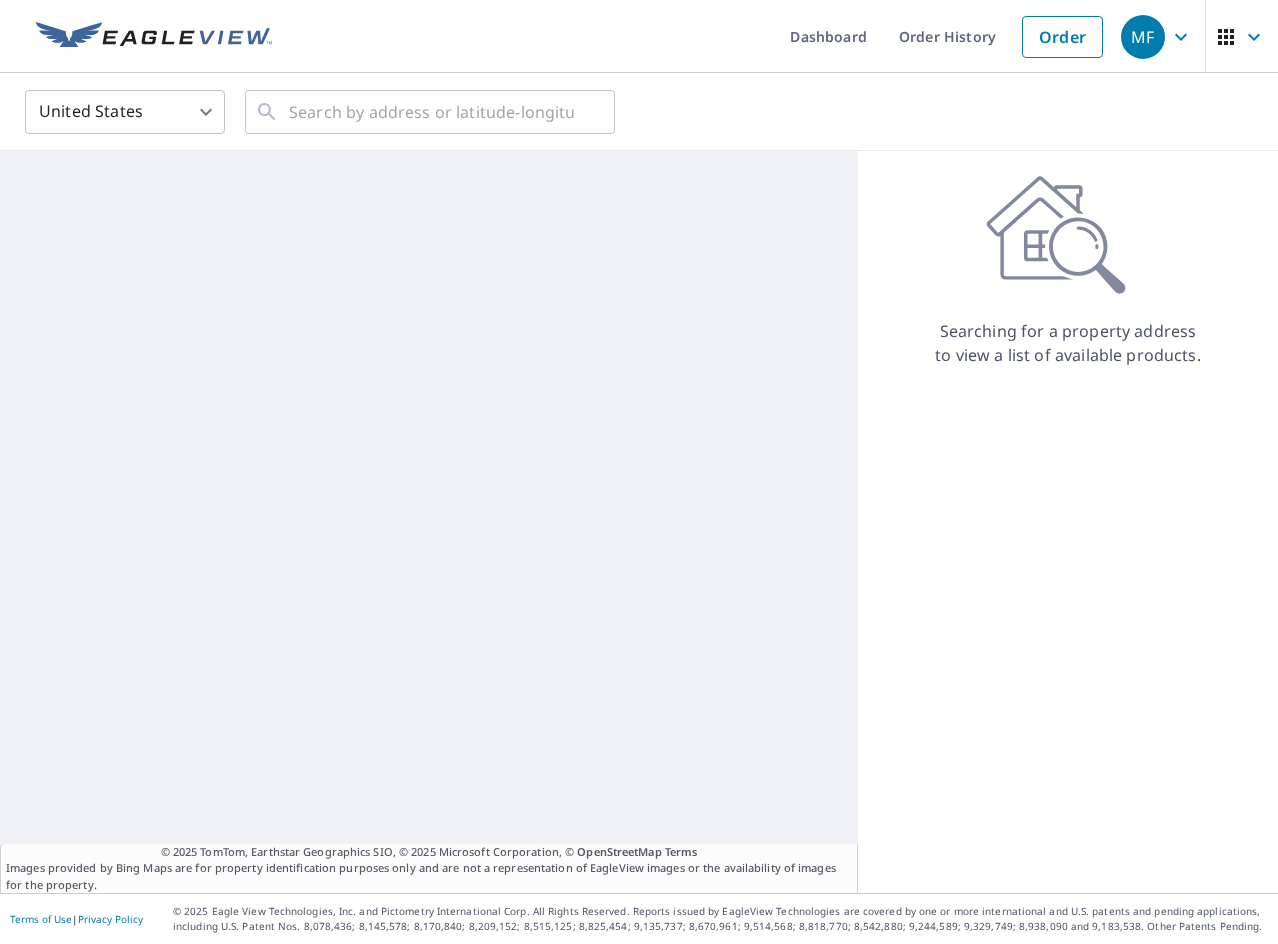 scroll, scrollTop: 0, scrollLeft: 0, axis: both 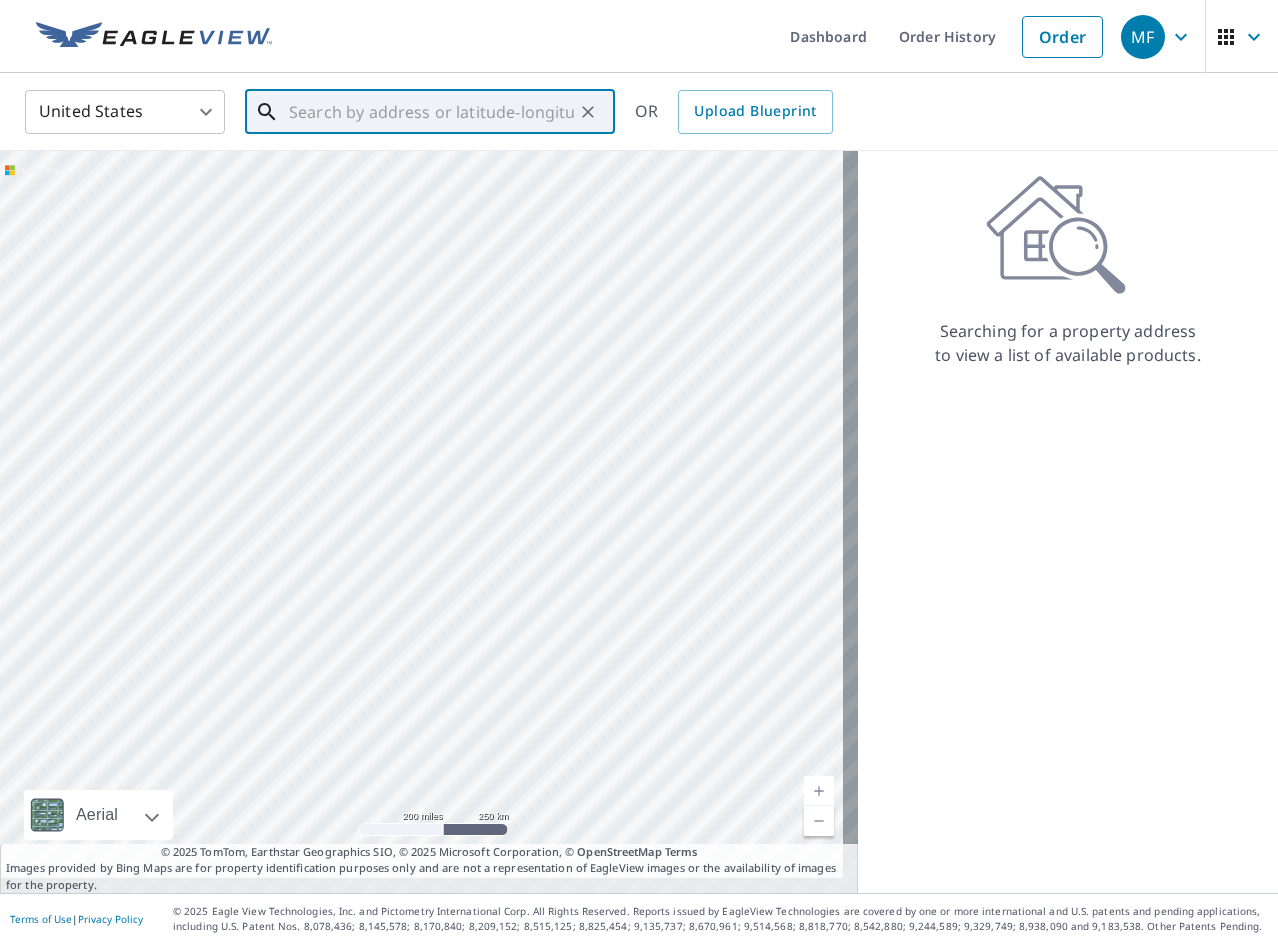 click at bounding box center (431, 112) 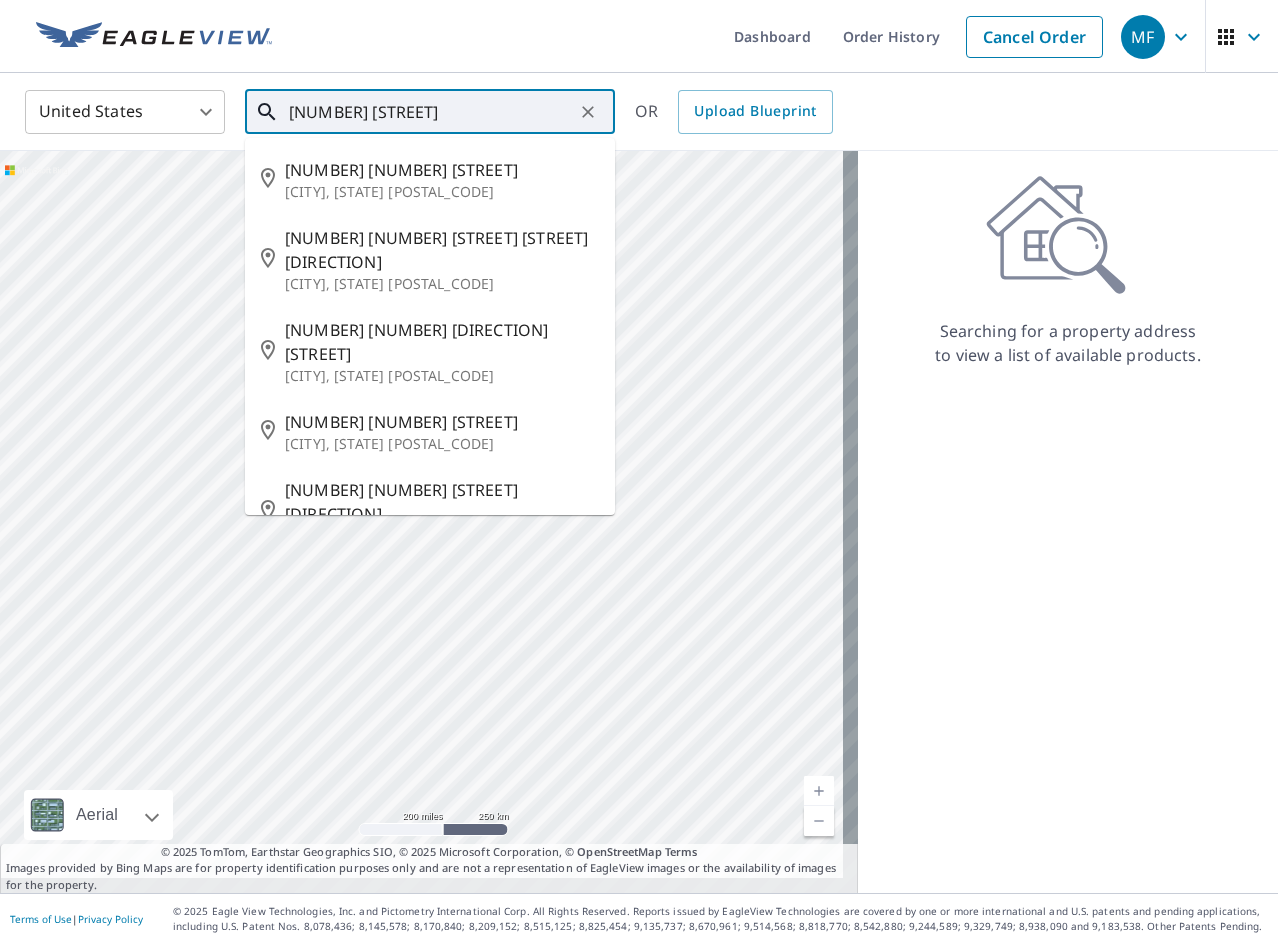 type on "14 w" 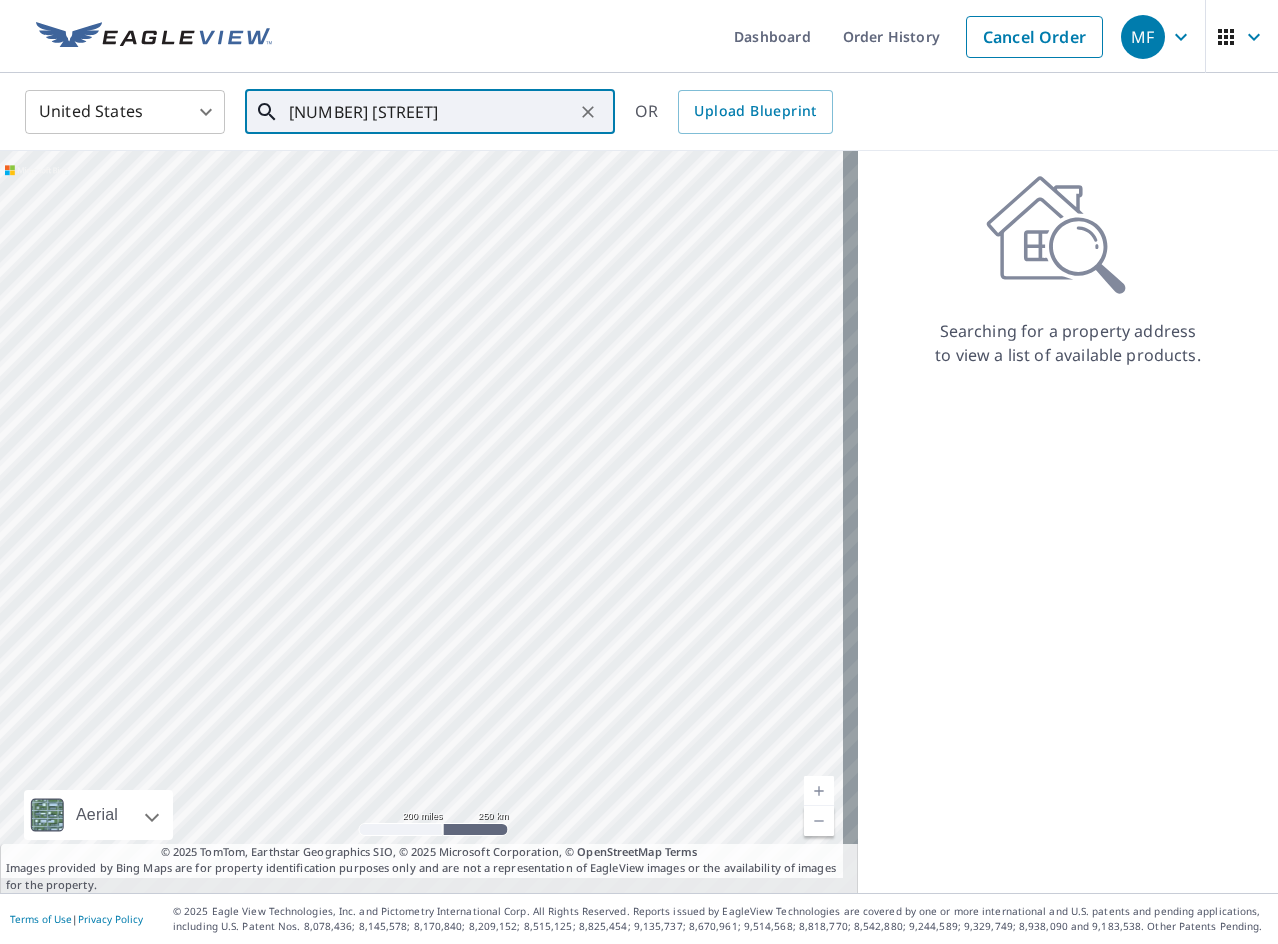 click on "14 w" at bounding box center [431, 112] 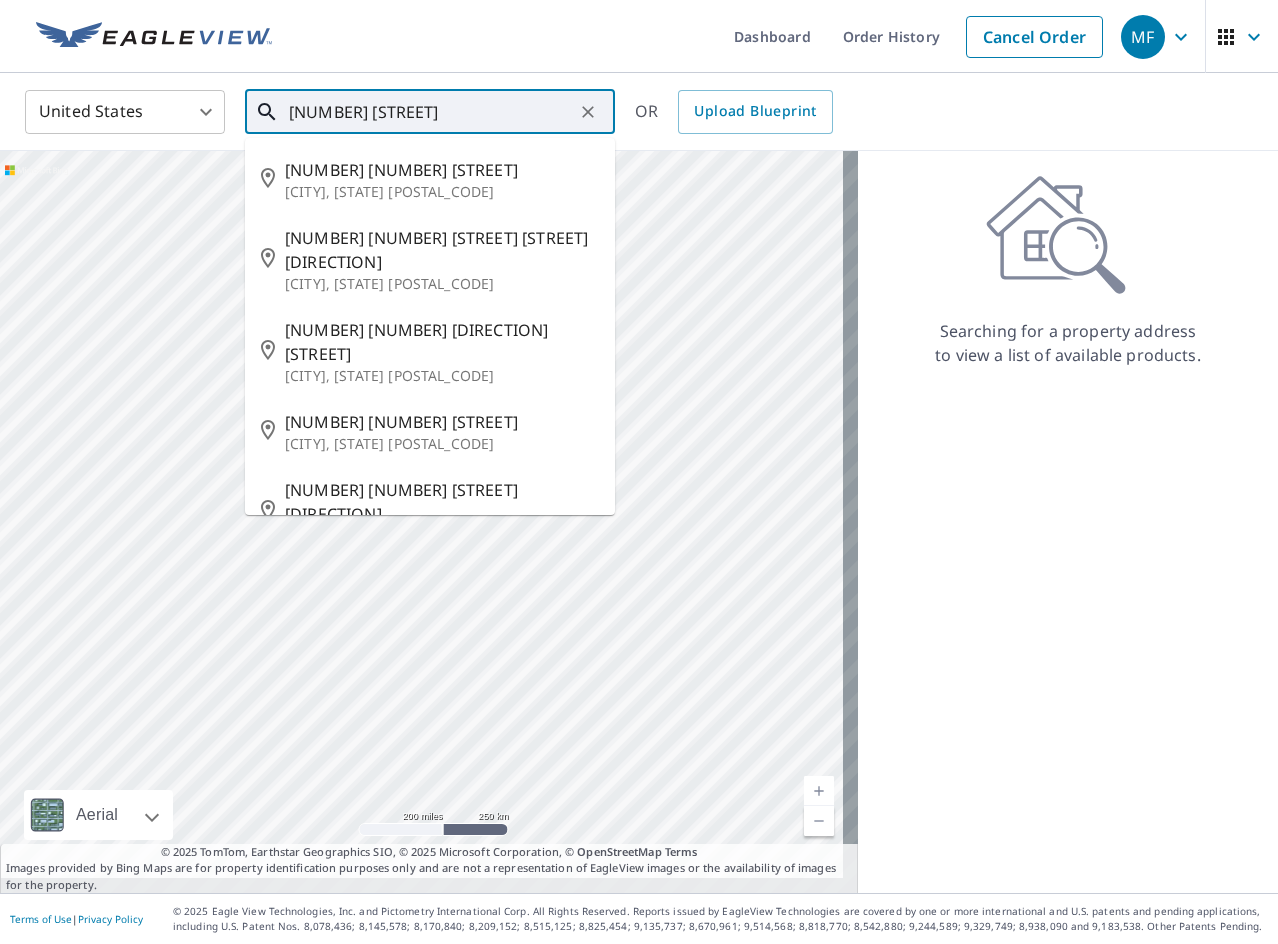 click 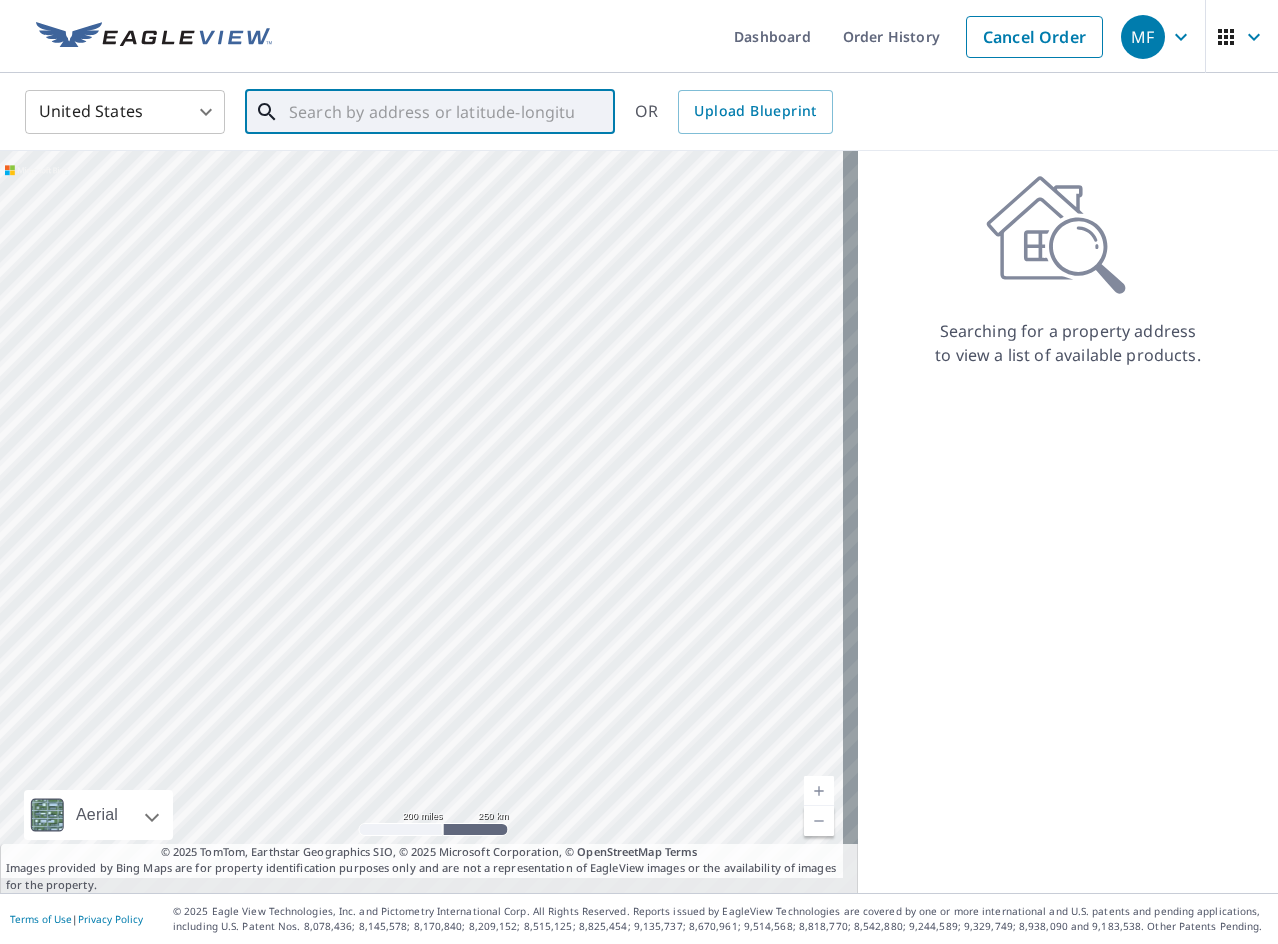 paste on "144 W. Britannia Street Taunton, Ma. 02780" 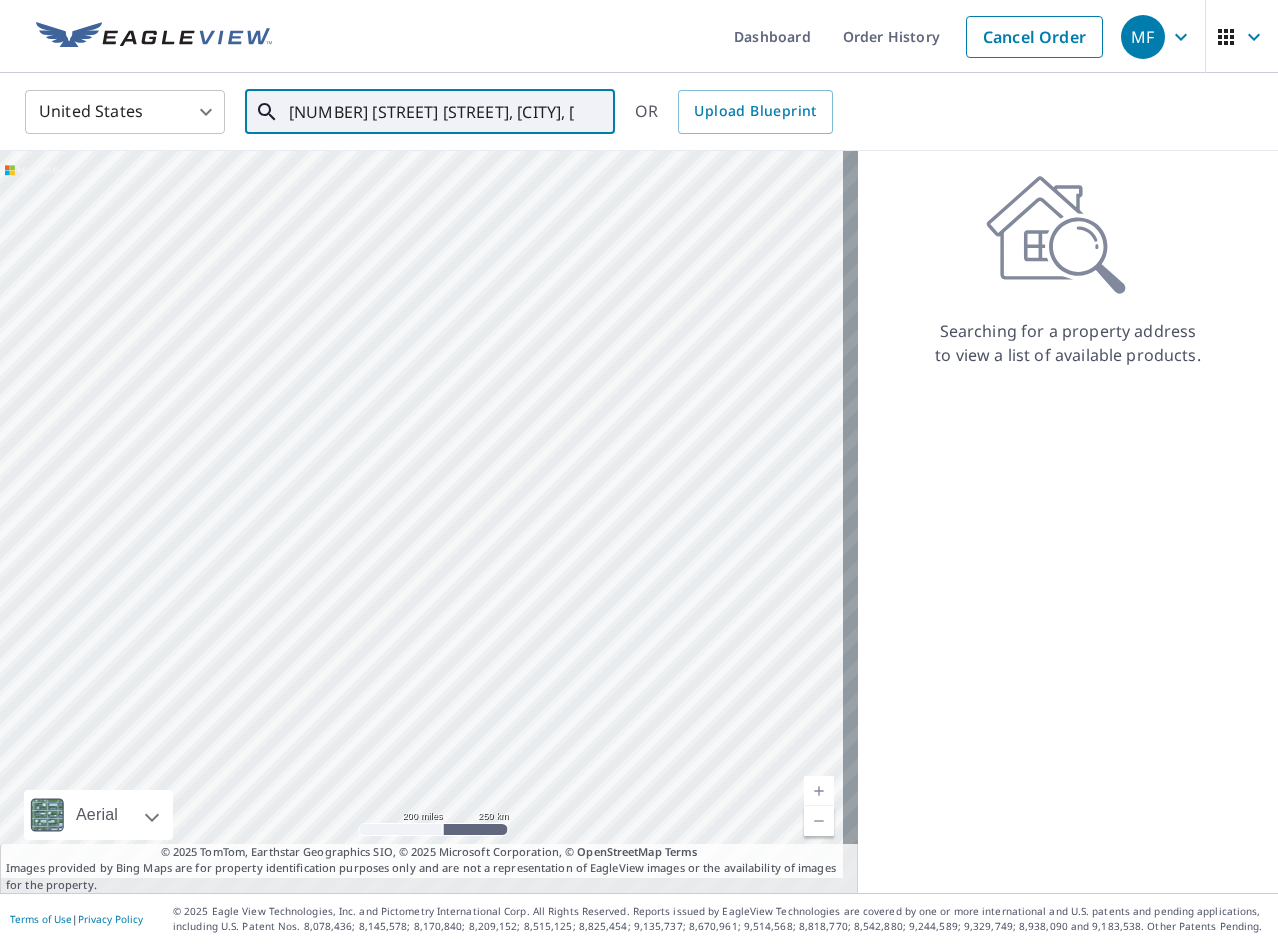 scroll, scrollTop: 0, scrollLeft: 45, axis: horizontal 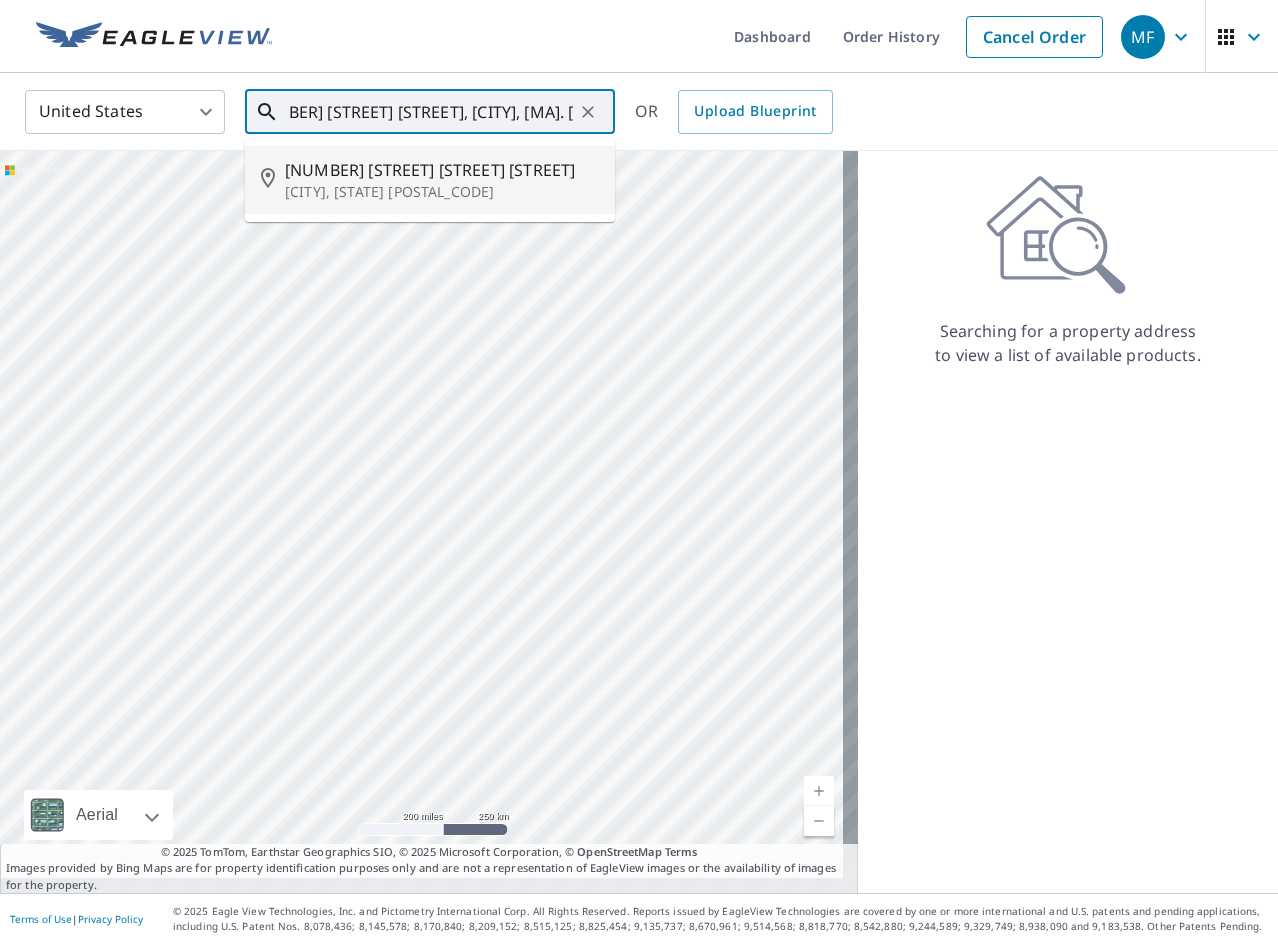 click on "144 W Britannia St" at bounding box center (442, 170) 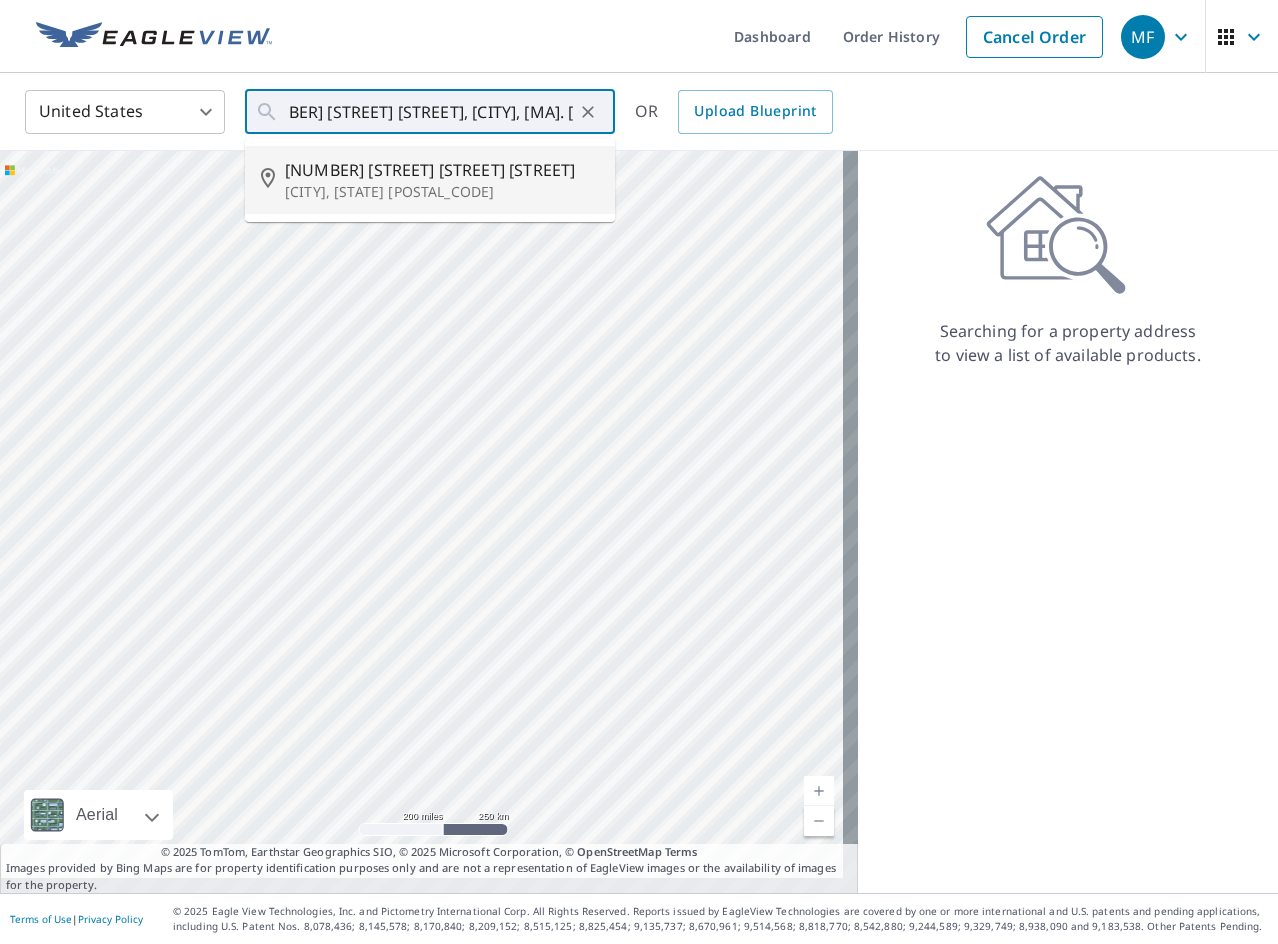 type on "144 W Britannia St Taunton, MA 02780" 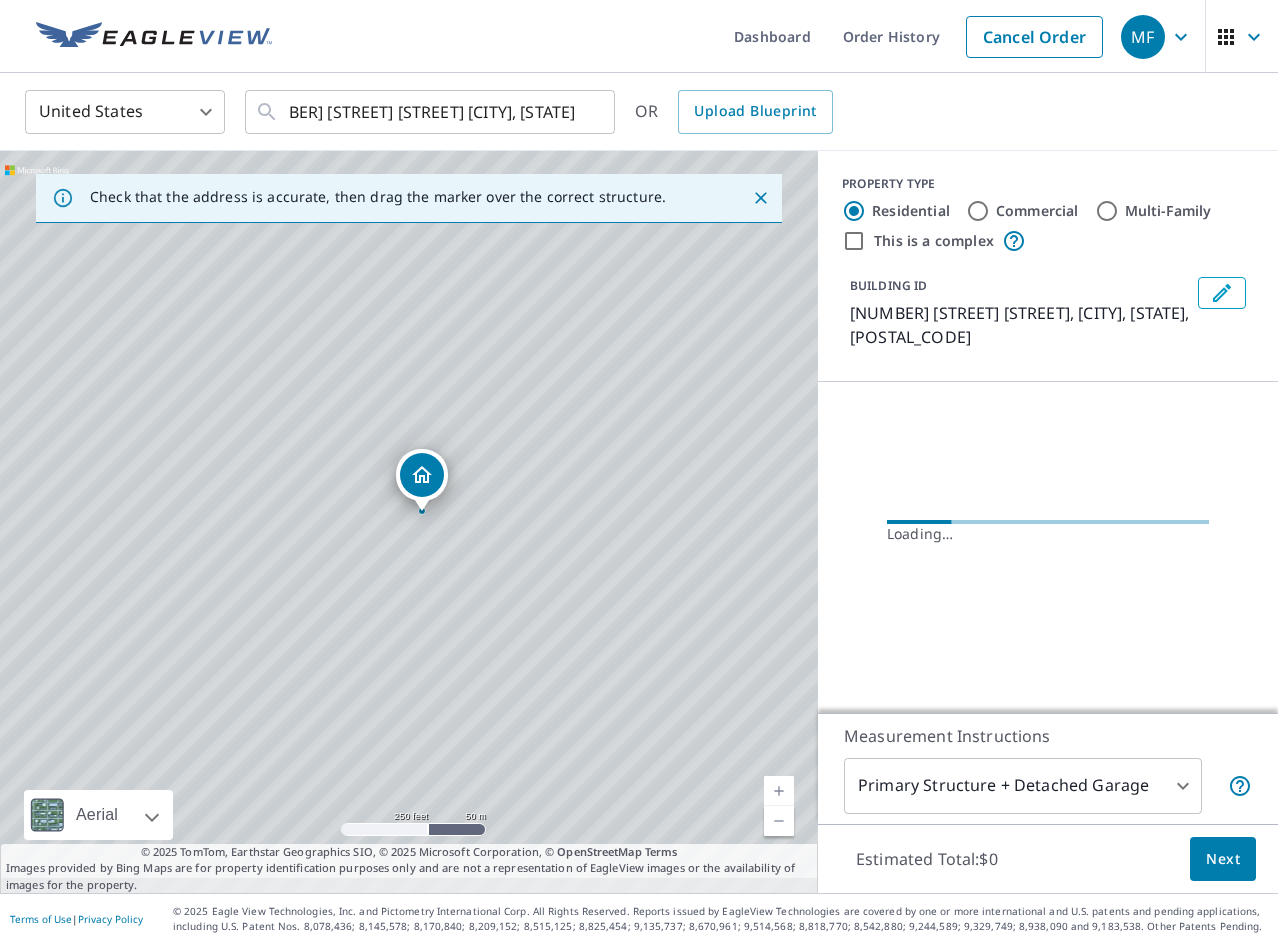 scroll, scrollTop: 0, scrollLeft: 0, axis: both 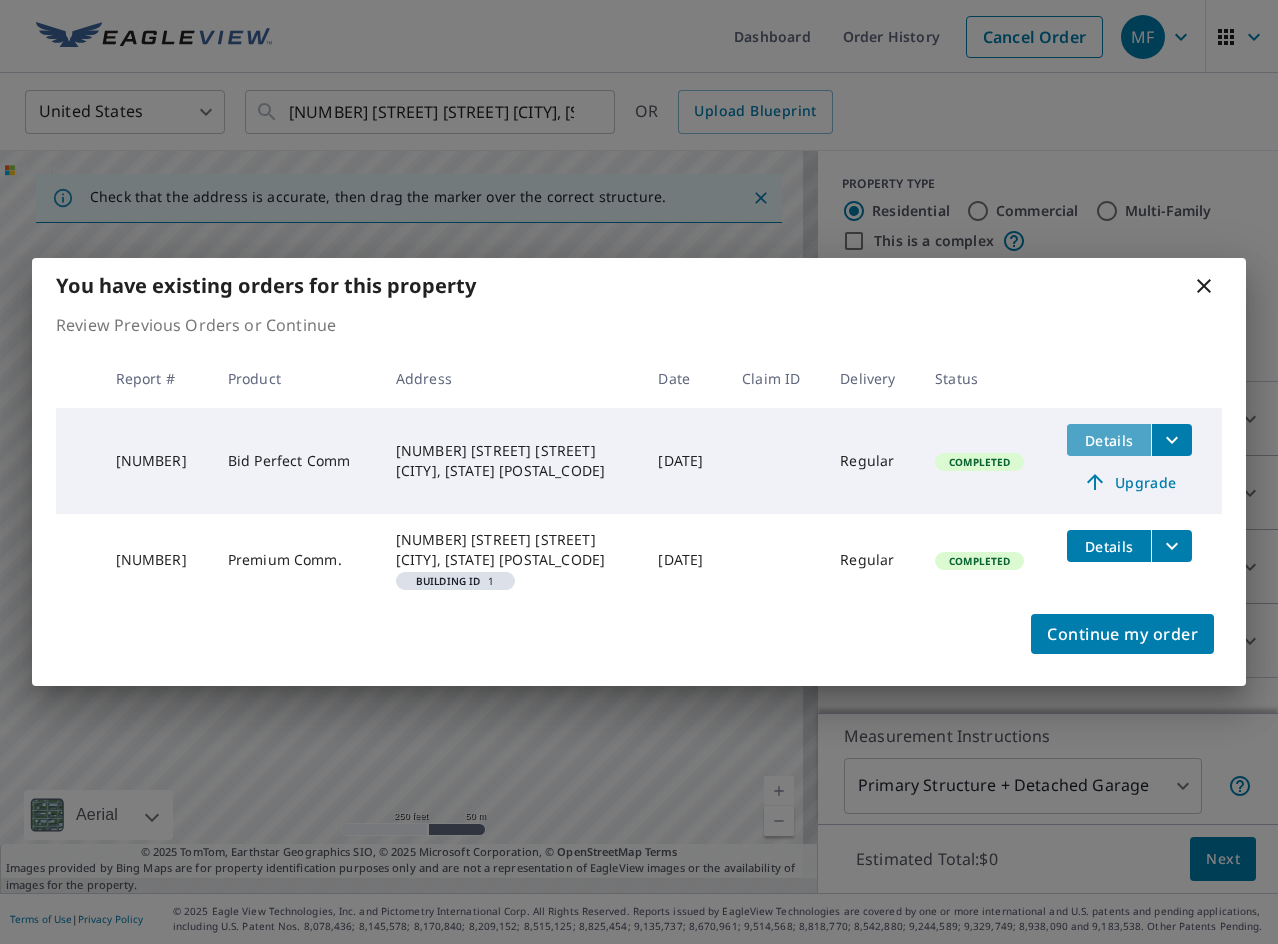 click on "Details" at bounding box center [1109, 440] 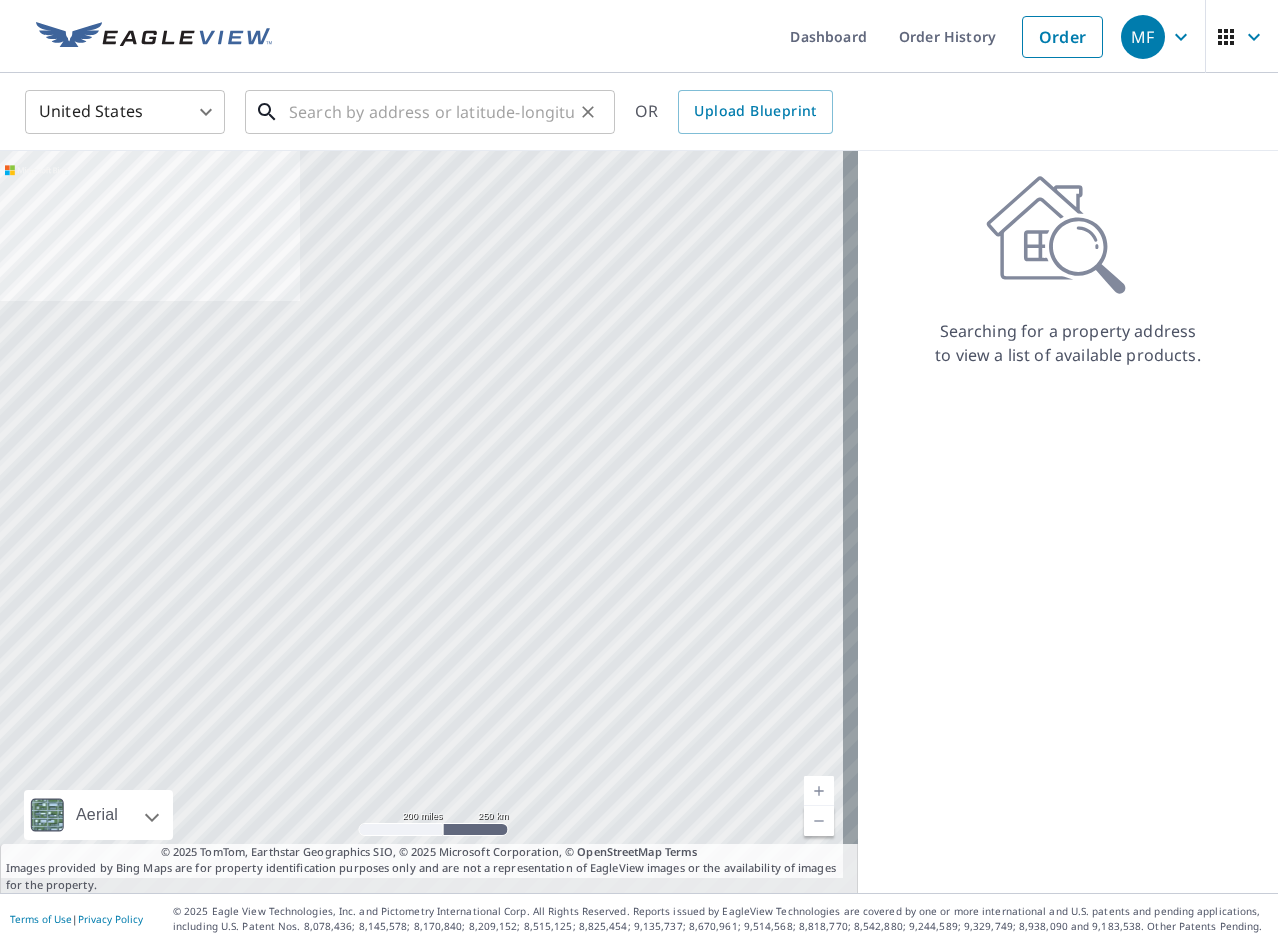 click at bounding box center (431, 112) 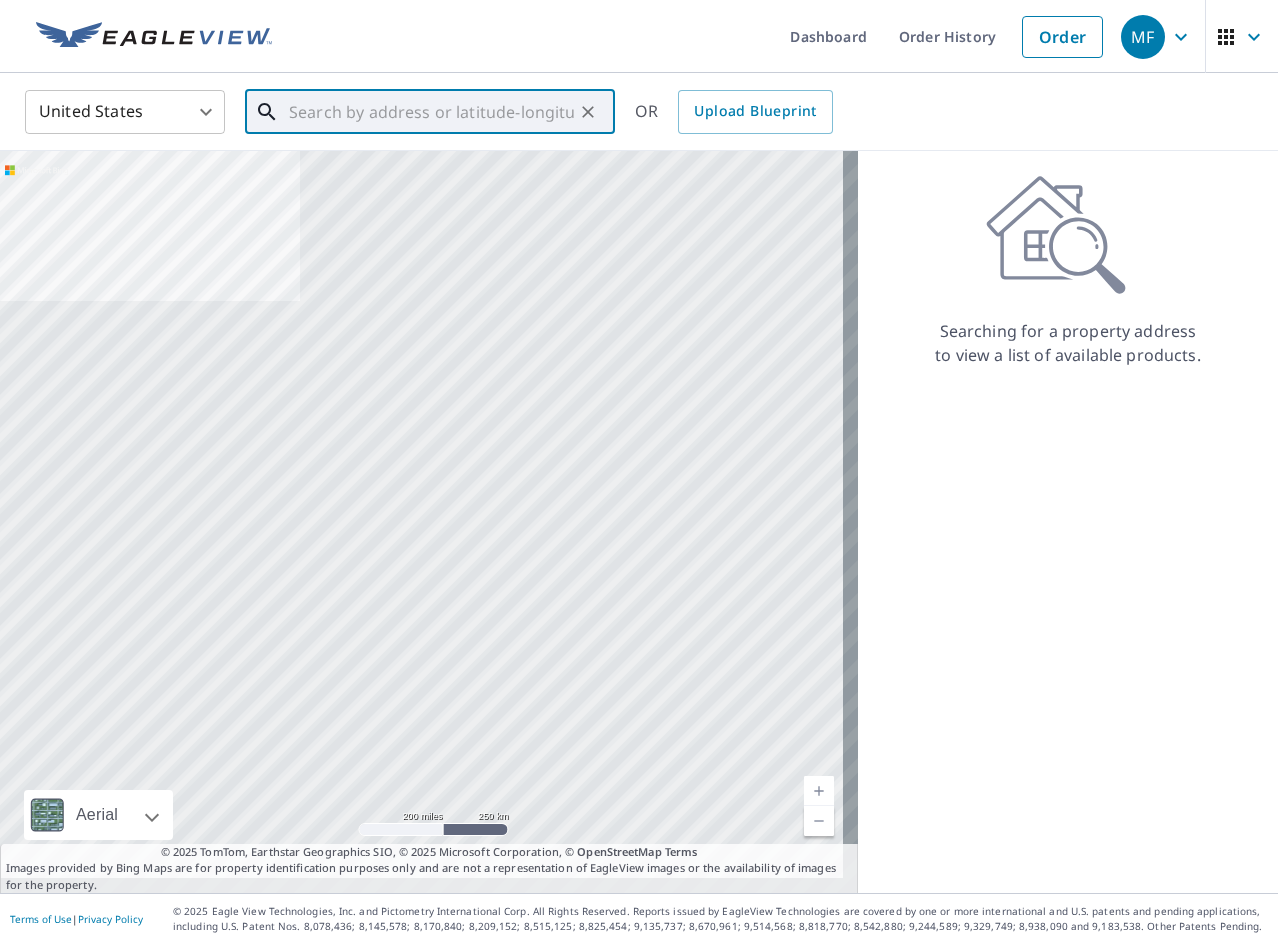 paste on "144 W. Britannia Street Taunton, Ma. 02780" 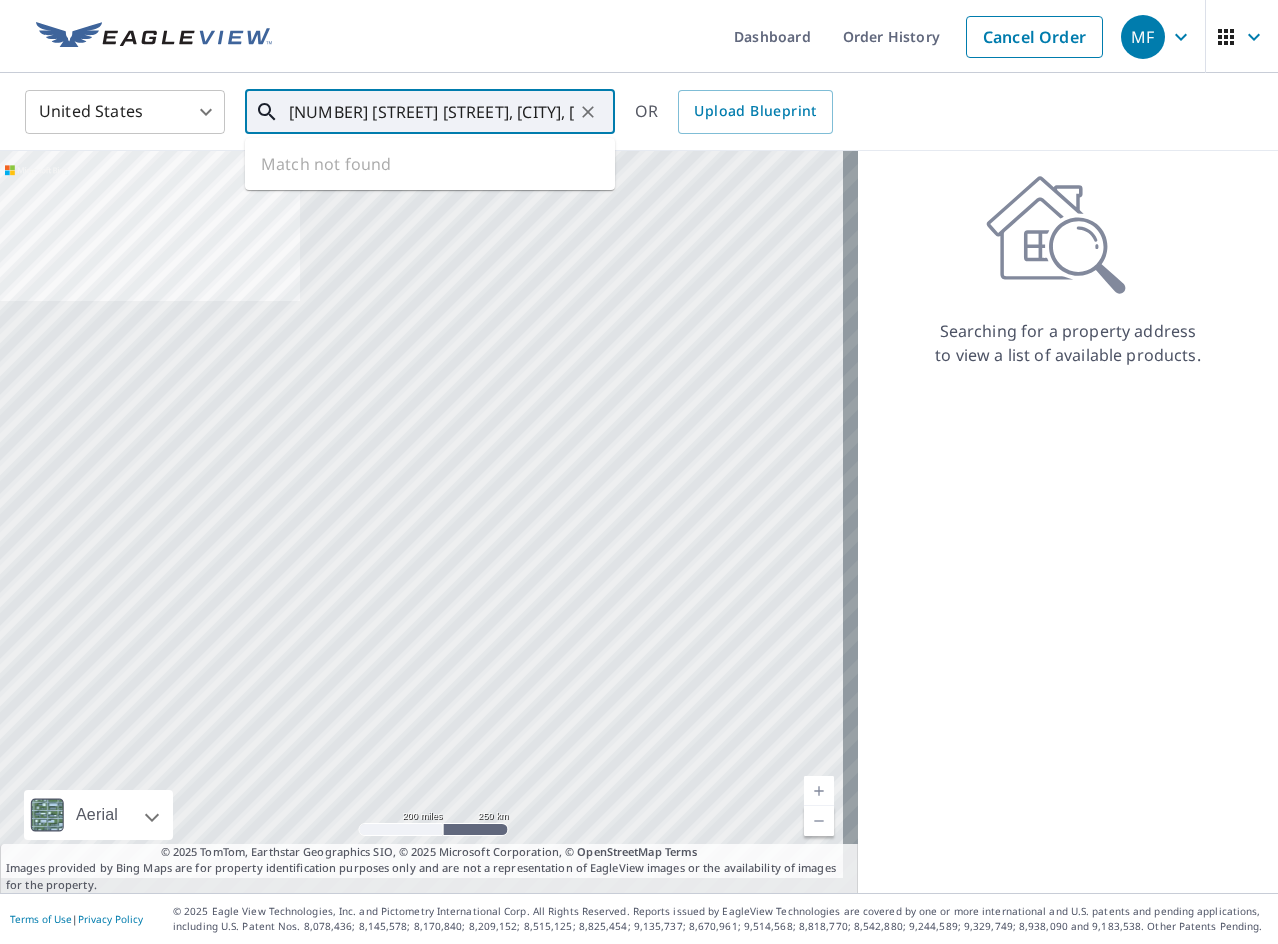 scroll, scrollTop: 0, scrollLeft: 45, axis: horizontal 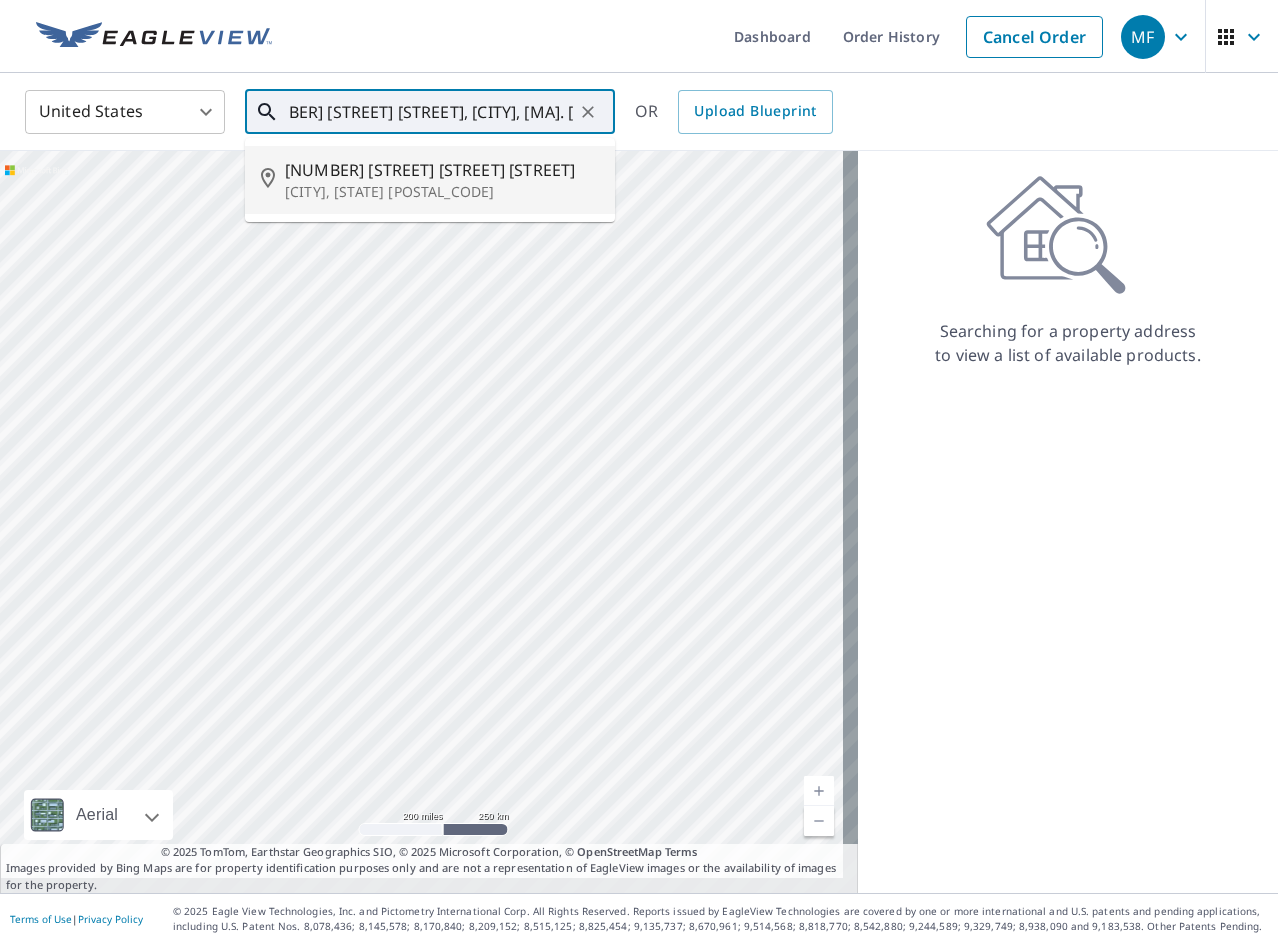 click on "144 W Britannia St" at bounding box center [442, 170] 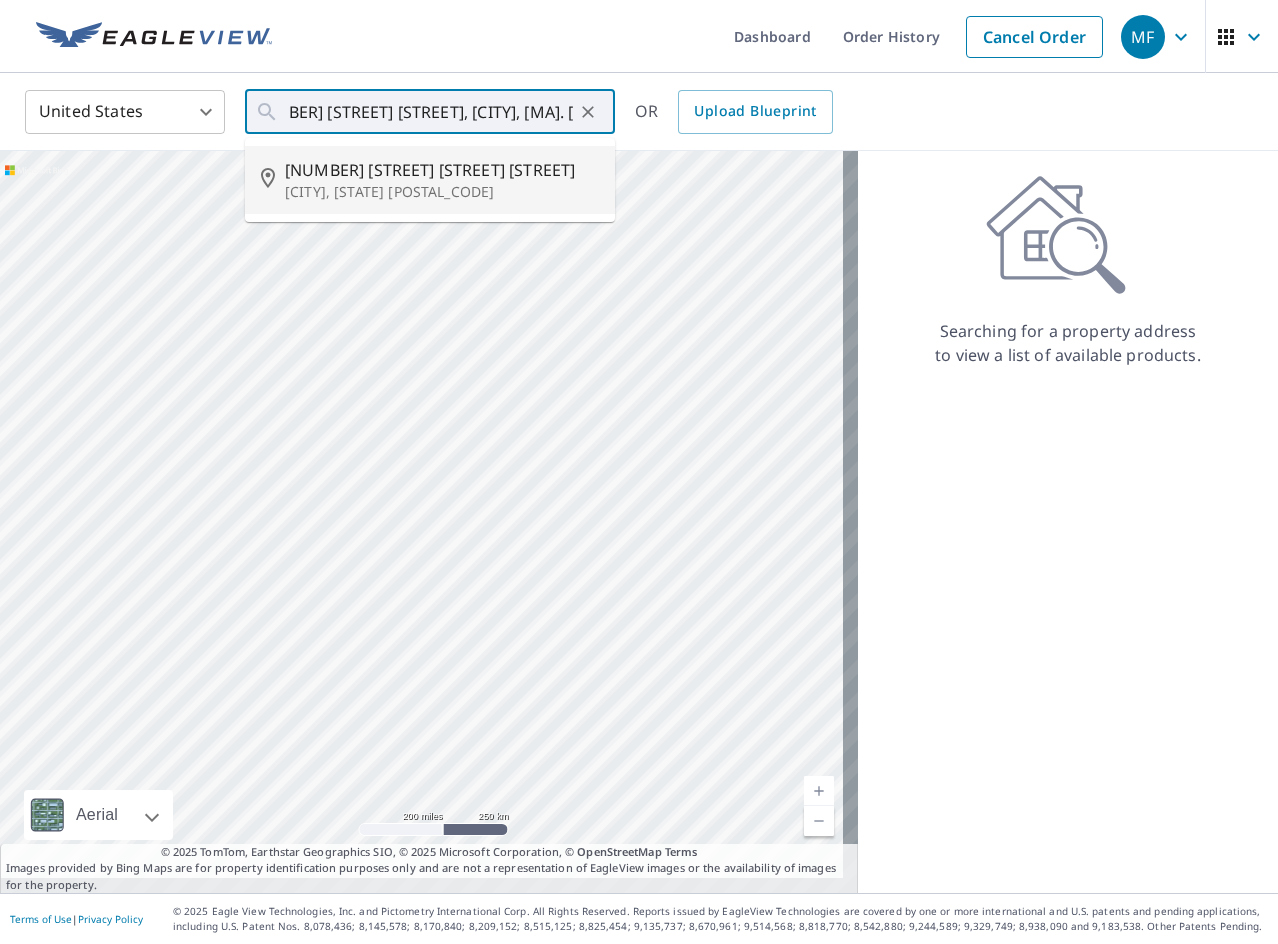 type on "144 W Britannia St Taunton, MA 02780" 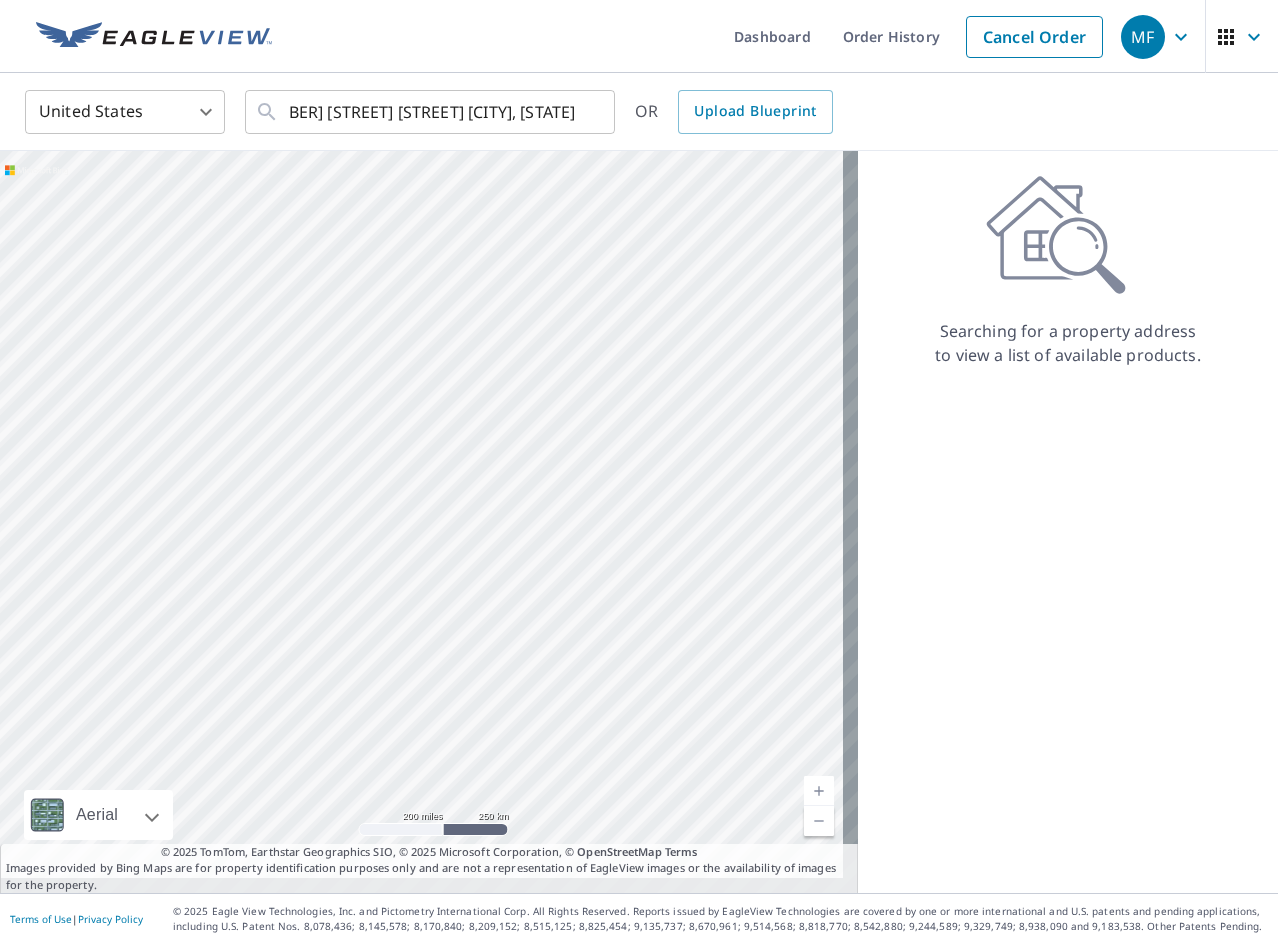 scroll, scrollTop: 0, scrollLeft: 0, axis: both 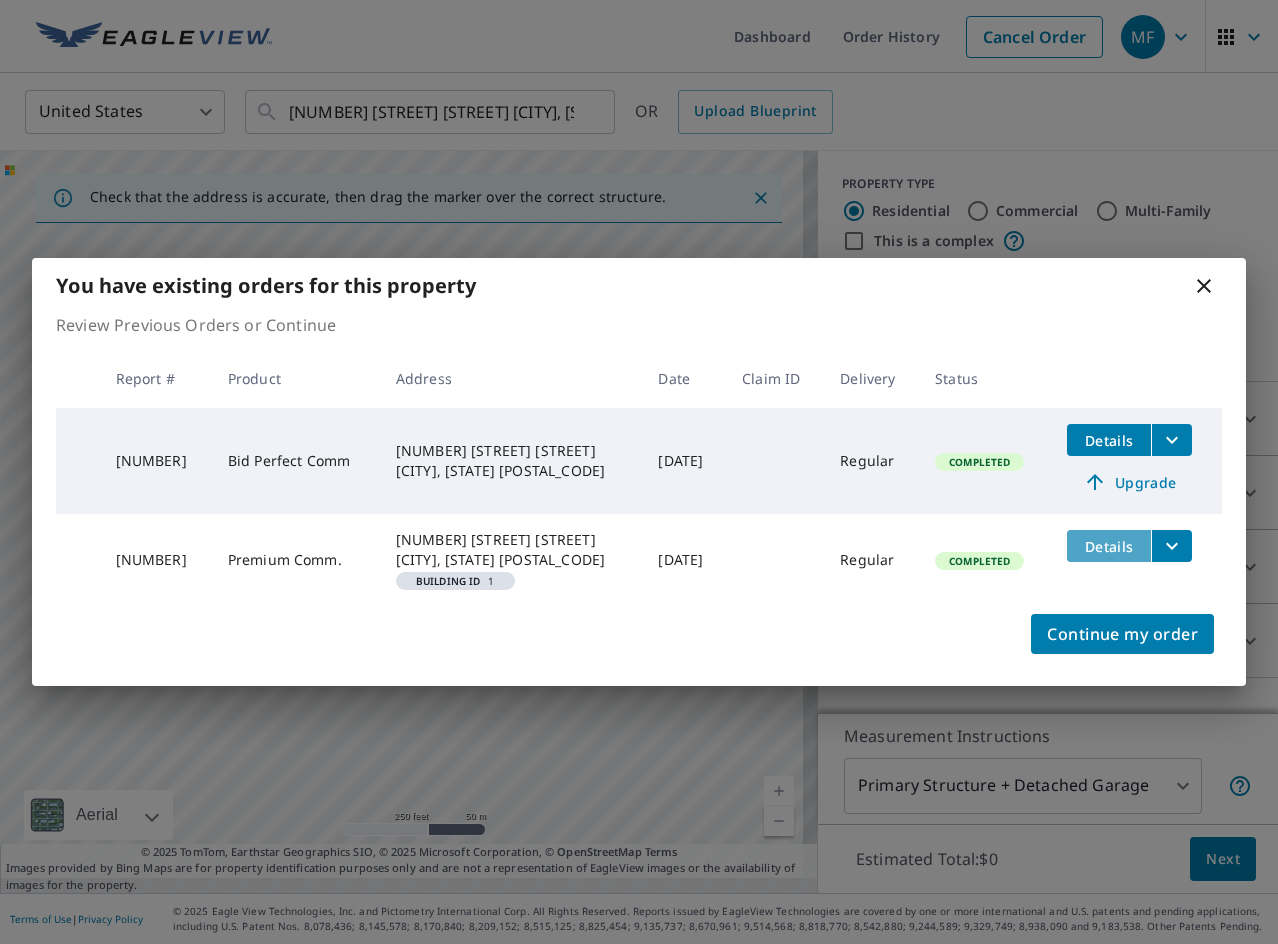 click on "Details" at bounding box center [1109, 546] 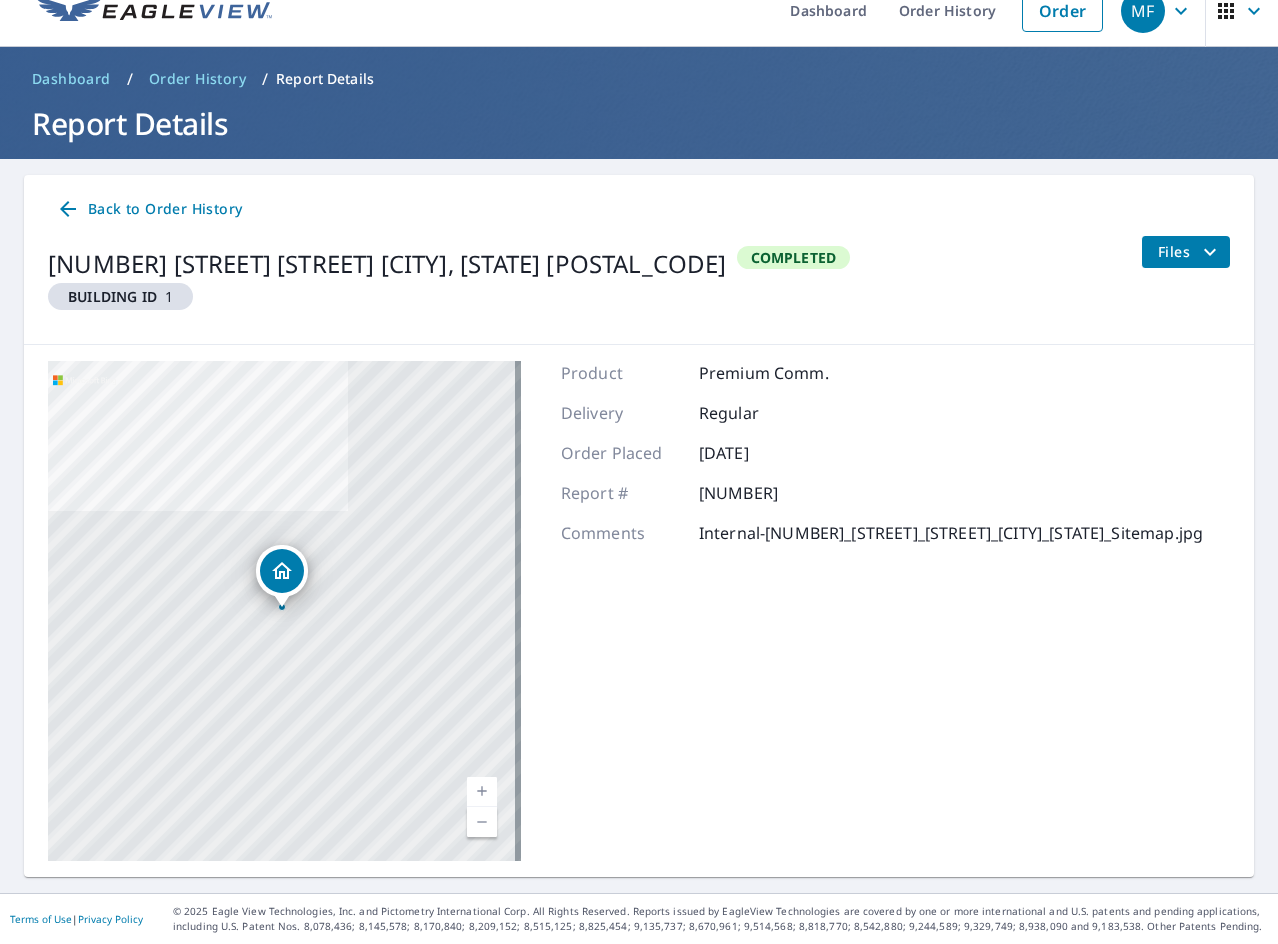 scroll, scrollTop: 0, scrollLeft: 0, axis: both 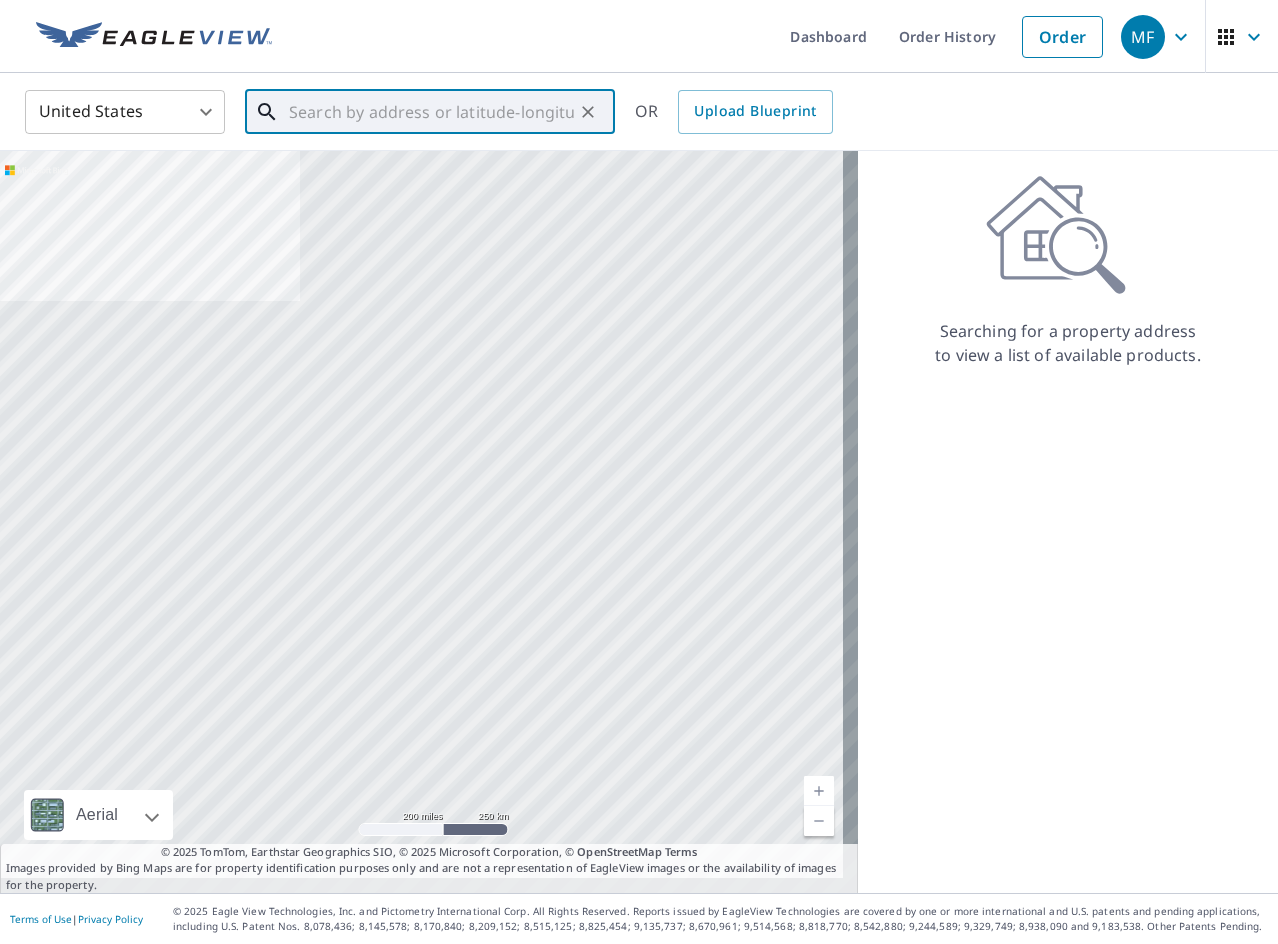 paste on "144 W. Britannia Street Taunton, Ma. 02780" 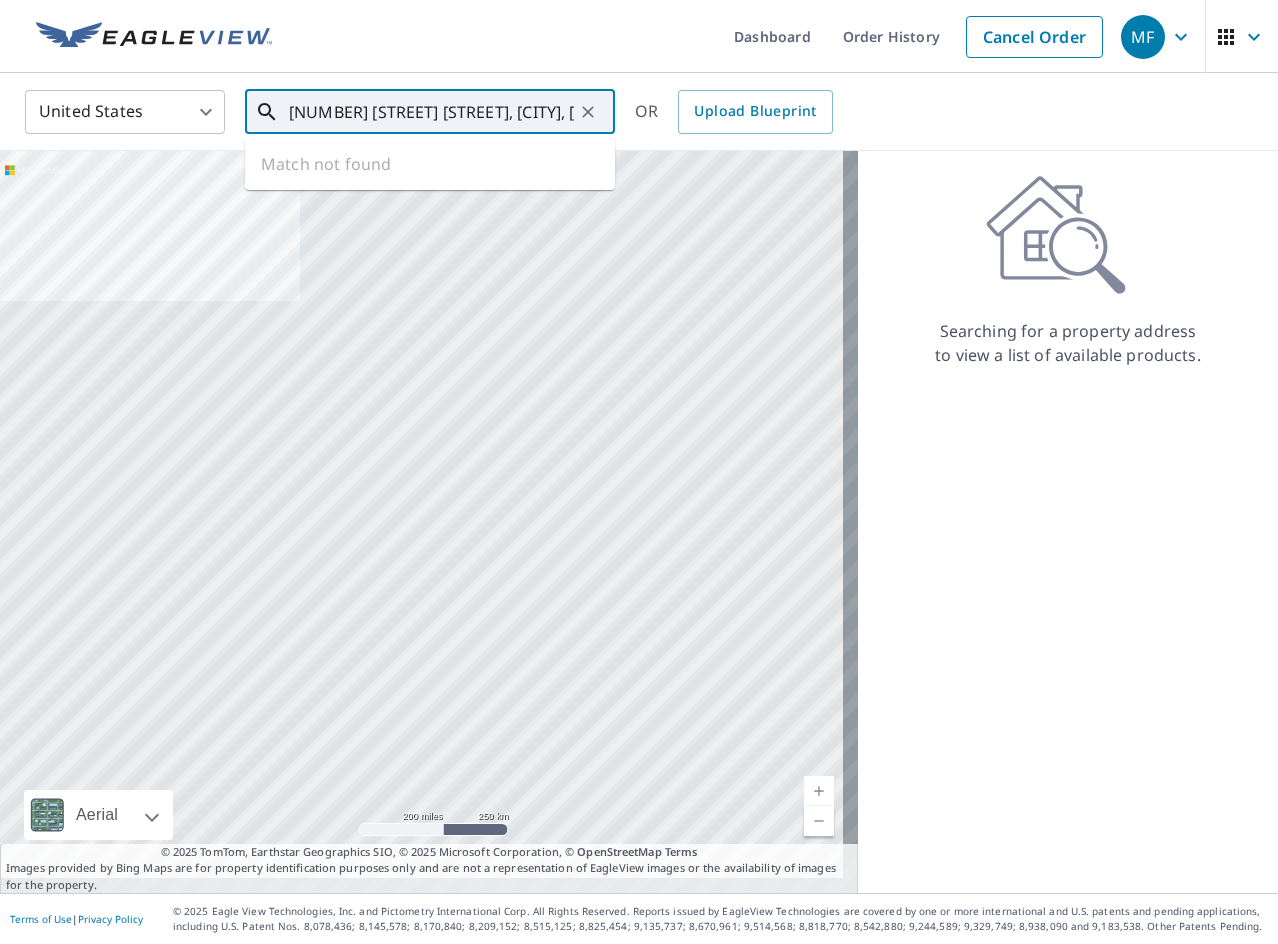 scroll, scrollTop: 0, scrollLeft: 45, axis: horizontal 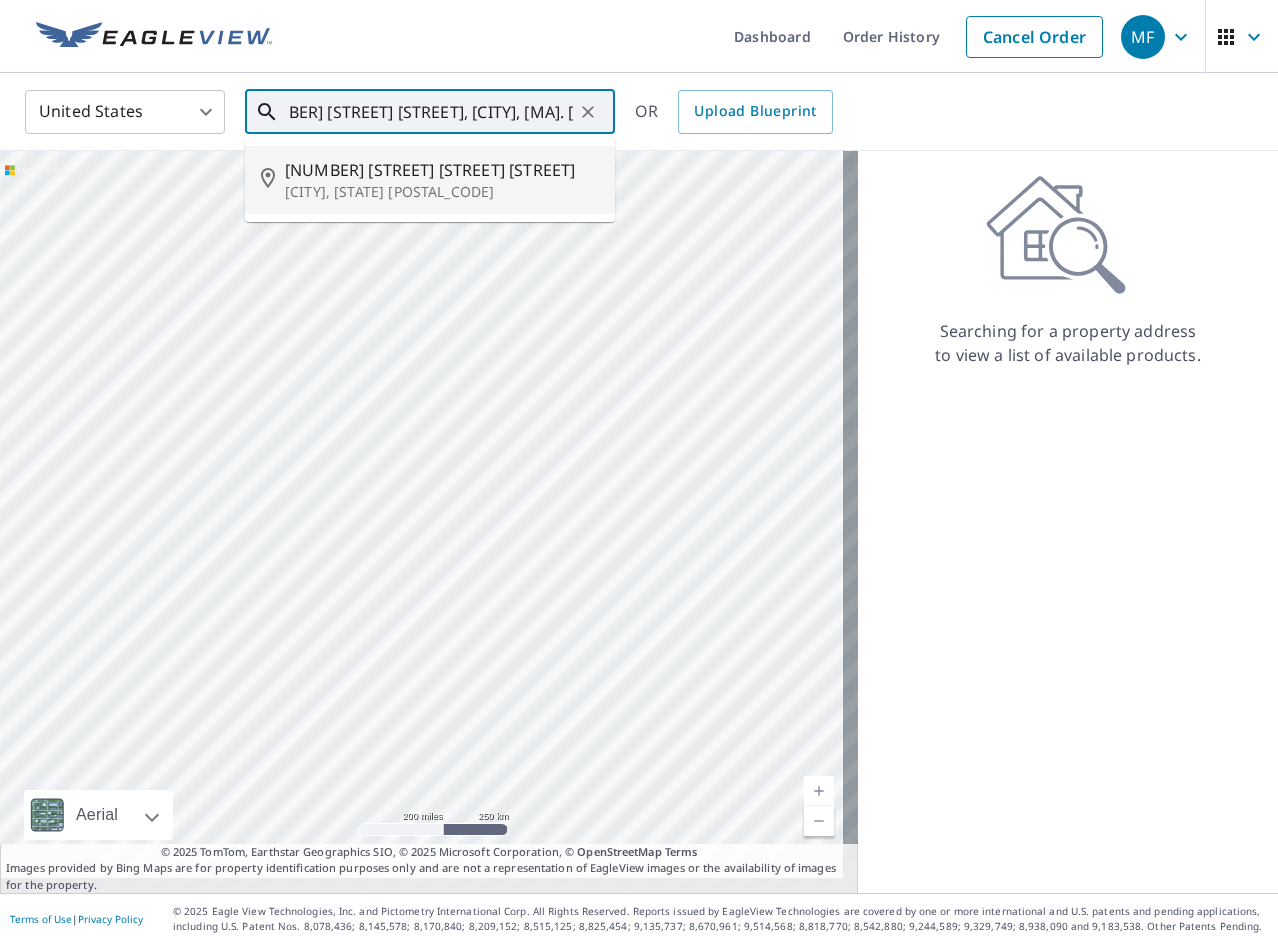 click on "144 W Britannia St" at bounding box center [442, 170] 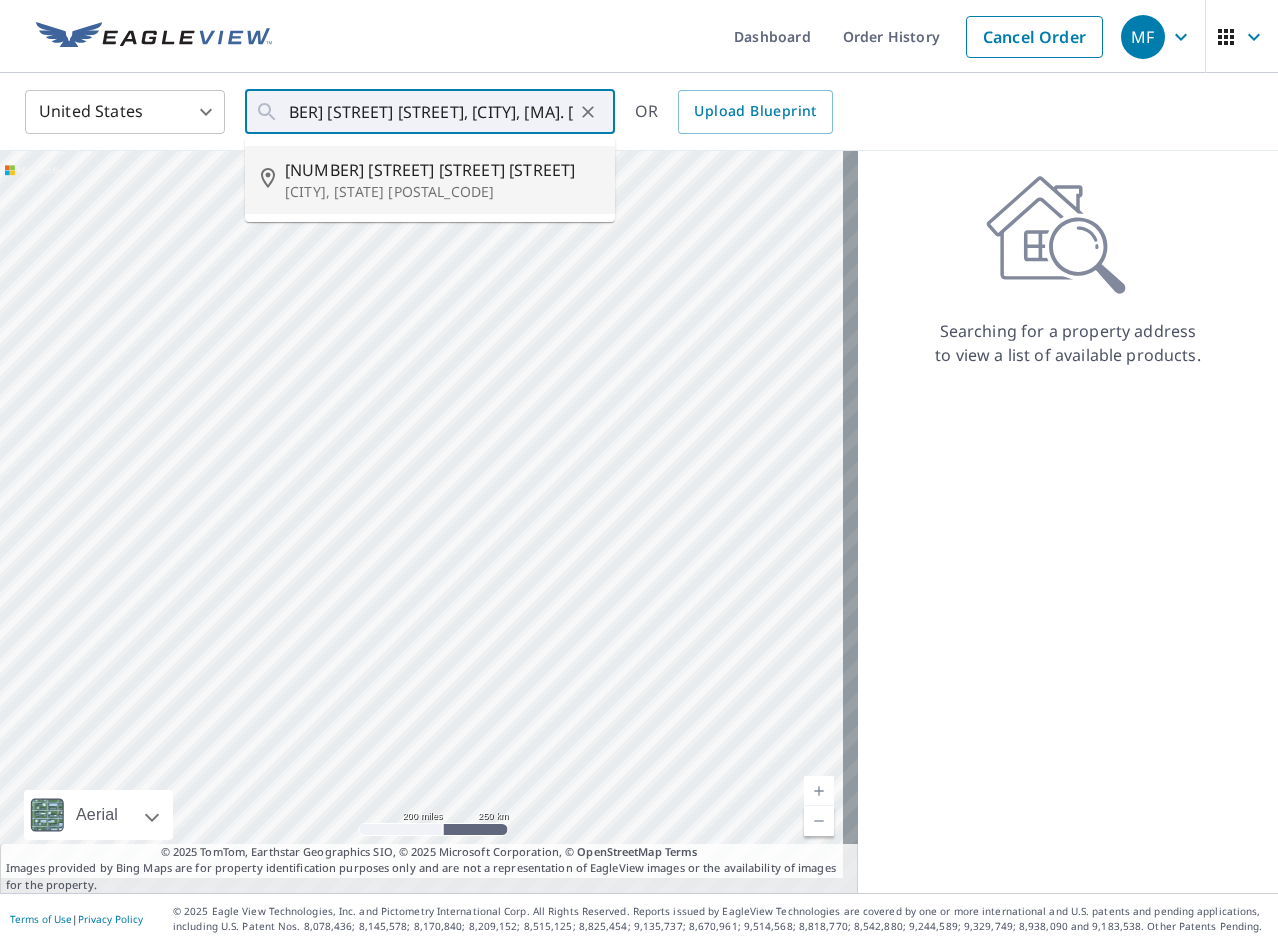 type on "144 W Britannia St Taunton, MA 02780" 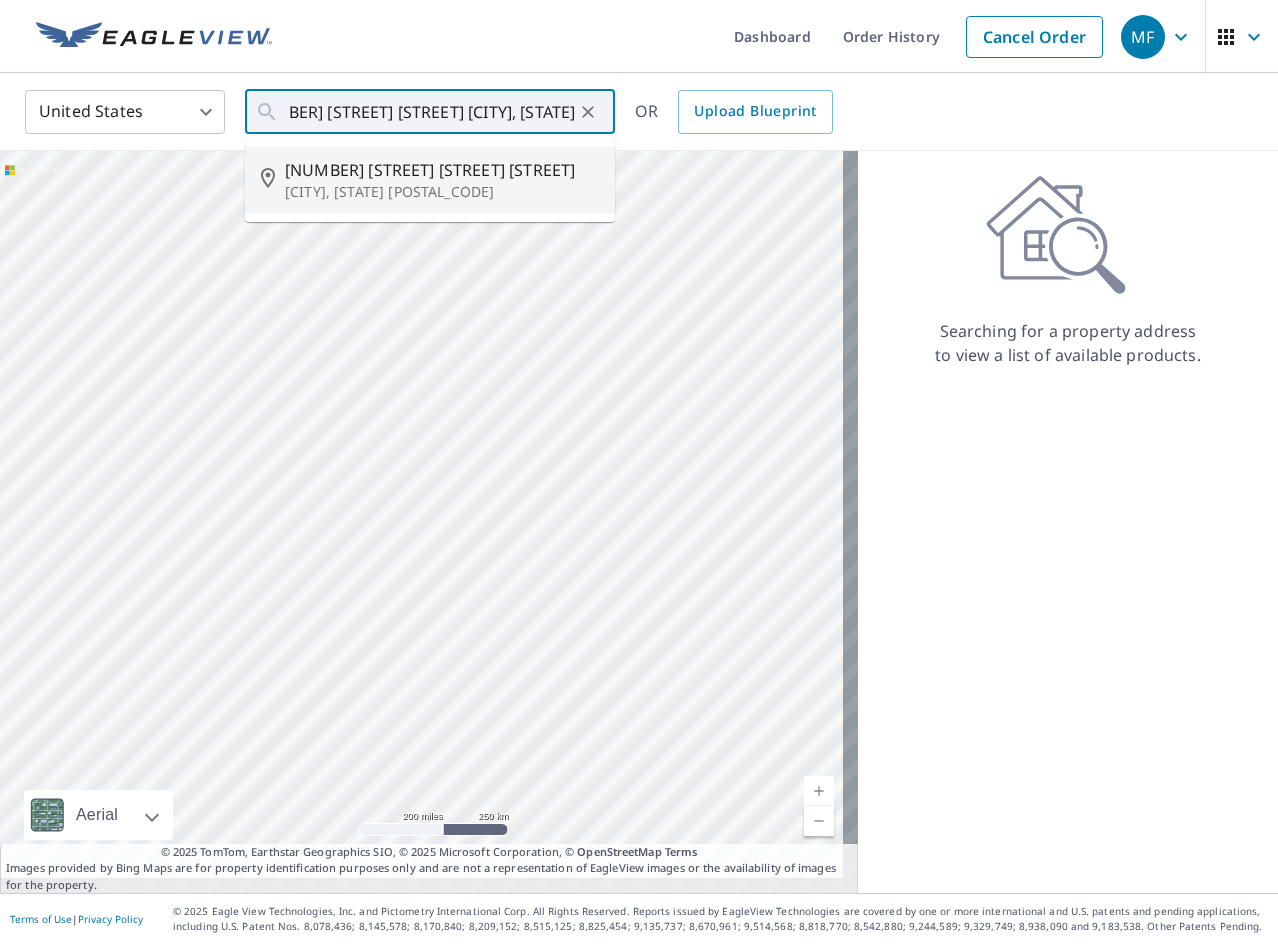 scroll, scrollTop: 0, scrollLeft: 0, axis: both 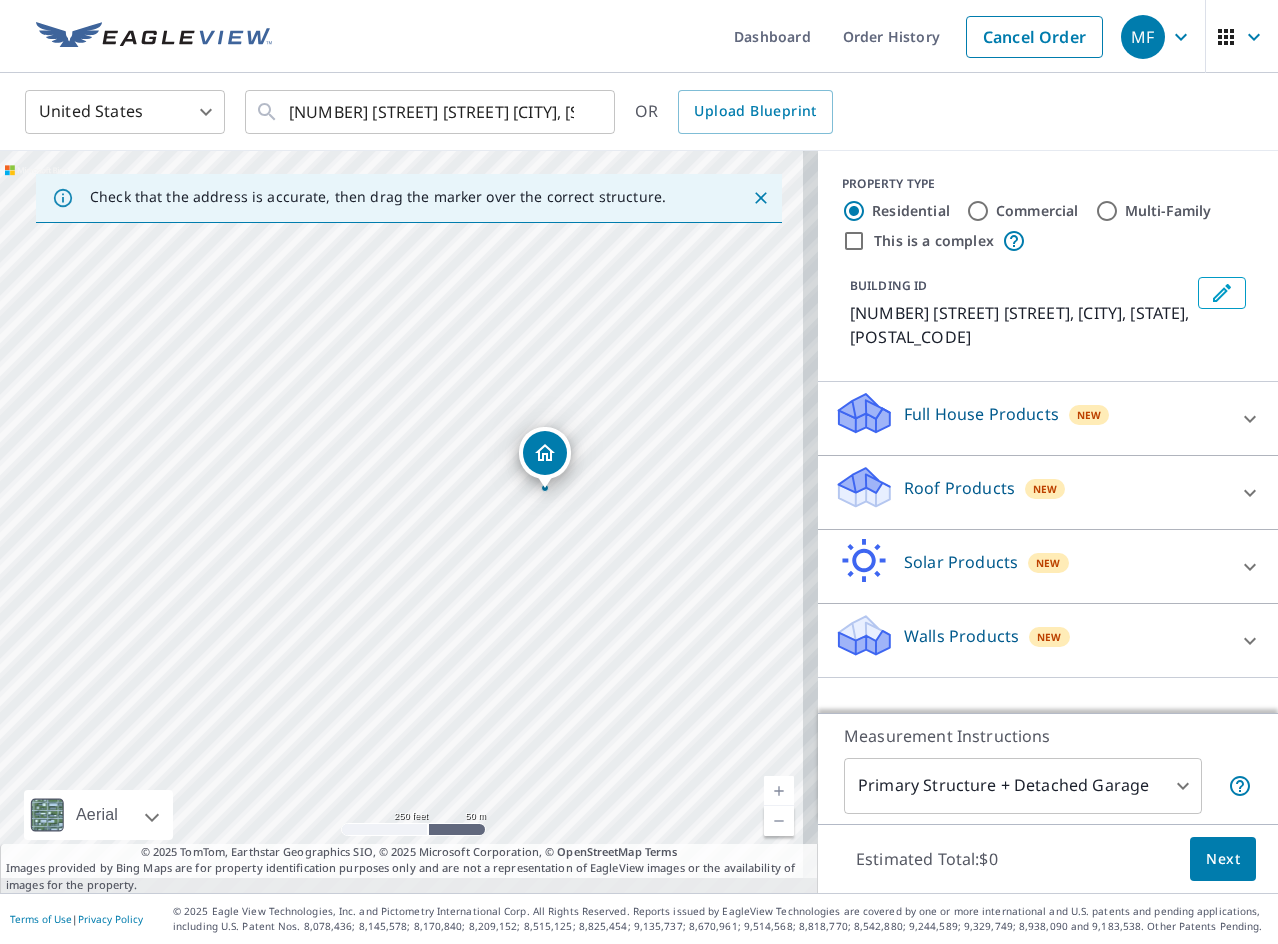 drag, startPoint x: 392, startPoint y: 476, endPoint x: 535, endPoint y: 453, distance: 144.83784 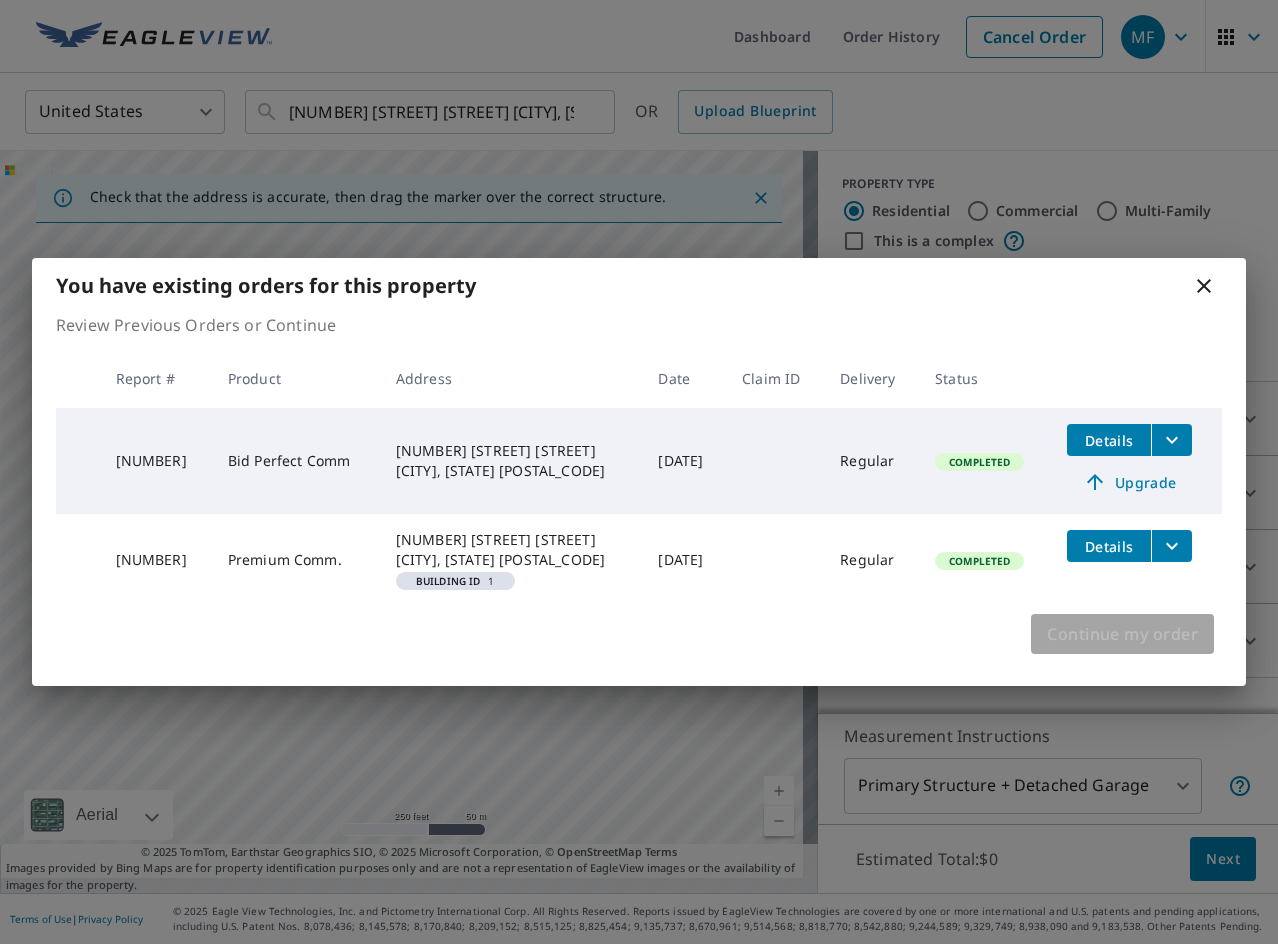 click on "Continue my order" at bounding box center [1122, 634] 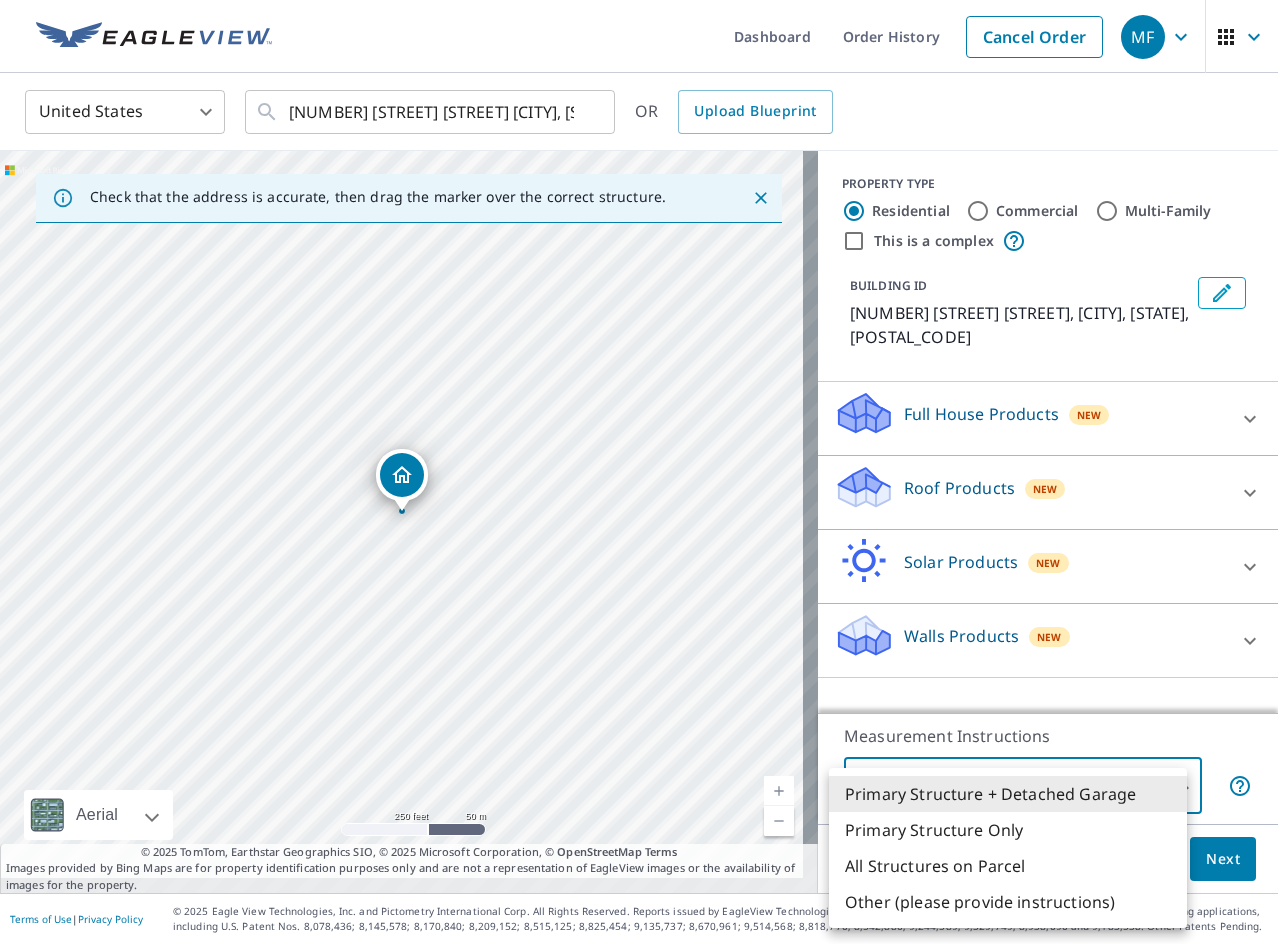 click on "MF MF
Dashboard Order History Cancel Order MF United States US ​ 144 W Britannia St Taunton, MA 02780 ​ OR Upload Blueprint Check that the address is accurate, then drag the marker over the correct structure. 410 Danforth St Taunton, MA 02780 Aerial Road A standard road map Aerial A detailed look from above Labels Labels 250 feet 50 m © 2025 TomTom, © Vexcel Imaging, © 2025 Microsoft Corporation,  © OpenStreetMap Terms © 2025 TomTom, Earthstar Geographics SIO, © 2025 Microsoft Corporation, ©   OpenStreetMap   Terms Images provided by Bing Maps are for property identification purposes only and are not a representation of EagleView images or the availability of images for the property. PROPERTY TYPE Residential Commercial Multi-Family This is a complex BUILDING ID 410 Danforth St, Taunton, MA, 02780 Full House Products New Full House™ $105 Roof Products New Premium $32.75 - $87 QuickSquares™ $18 Gutter $13.75 Bid Perfect™ $18 Solar Products New Inform Essentials+ $63.25 Inform Advanced 1" at bounding box center (639, 472) 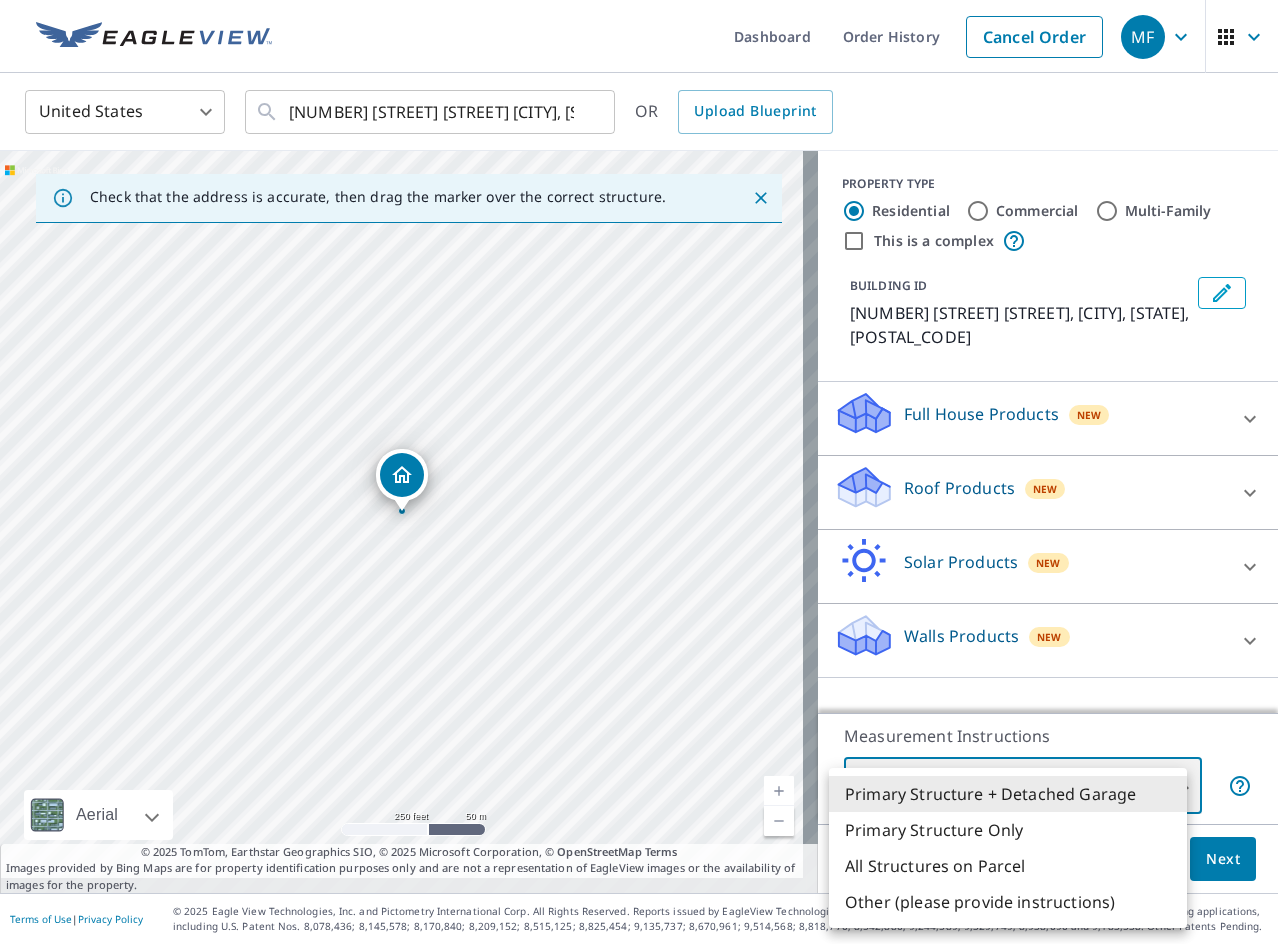 type on "2" 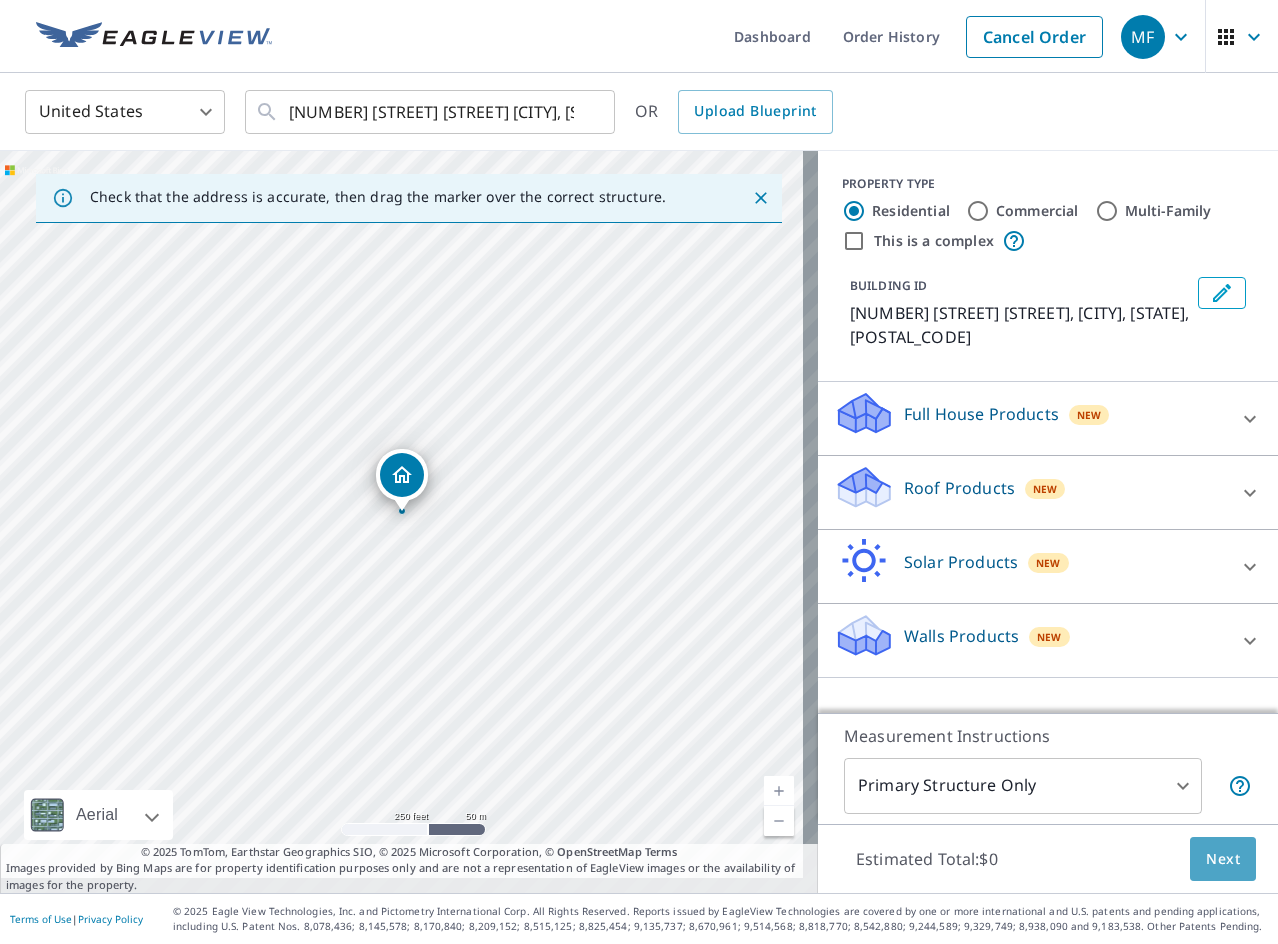 click on "Next" at bounding box center [1223, 859] 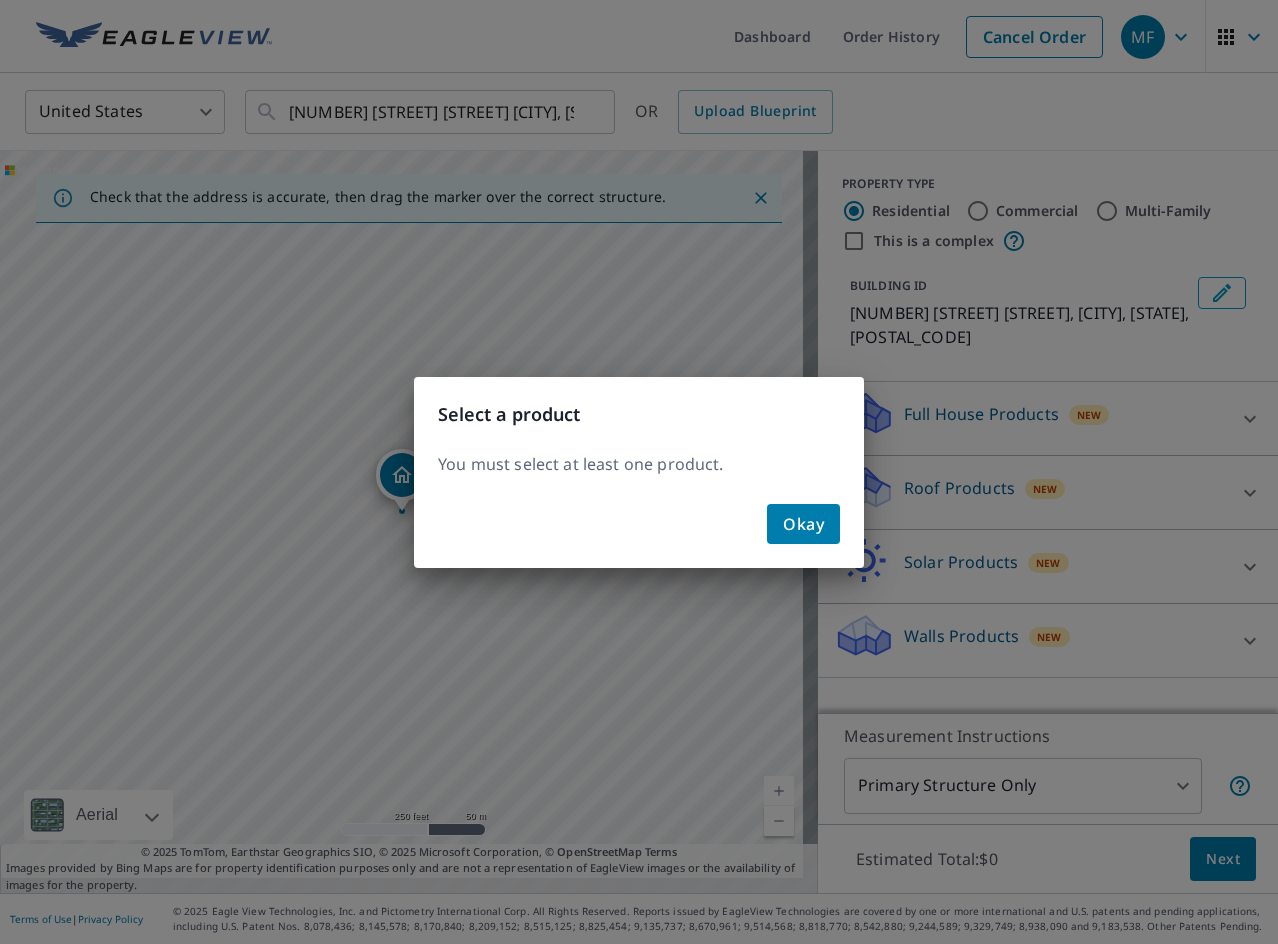 click on "Okay" at bounding box center (803, 524) 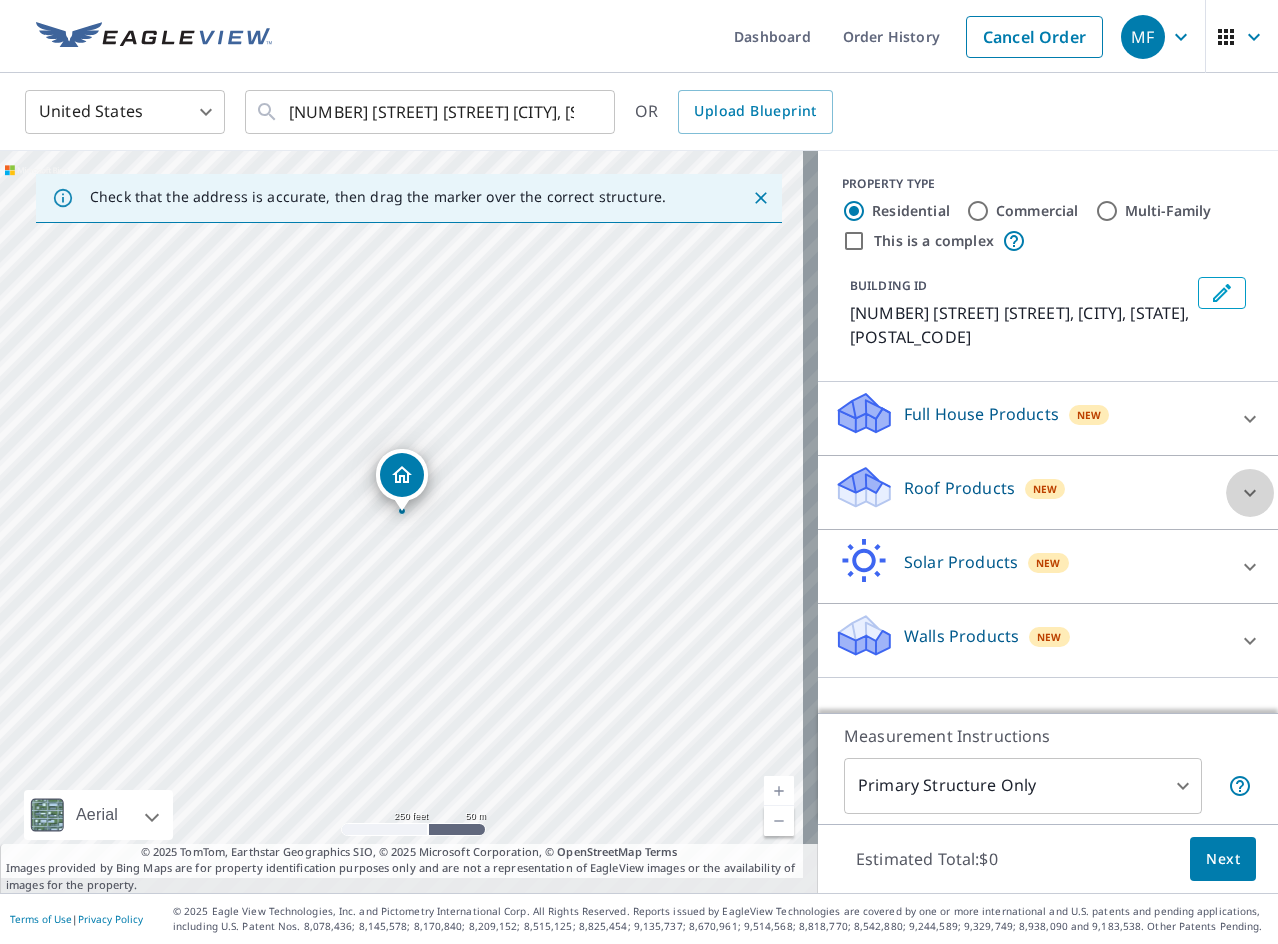 click 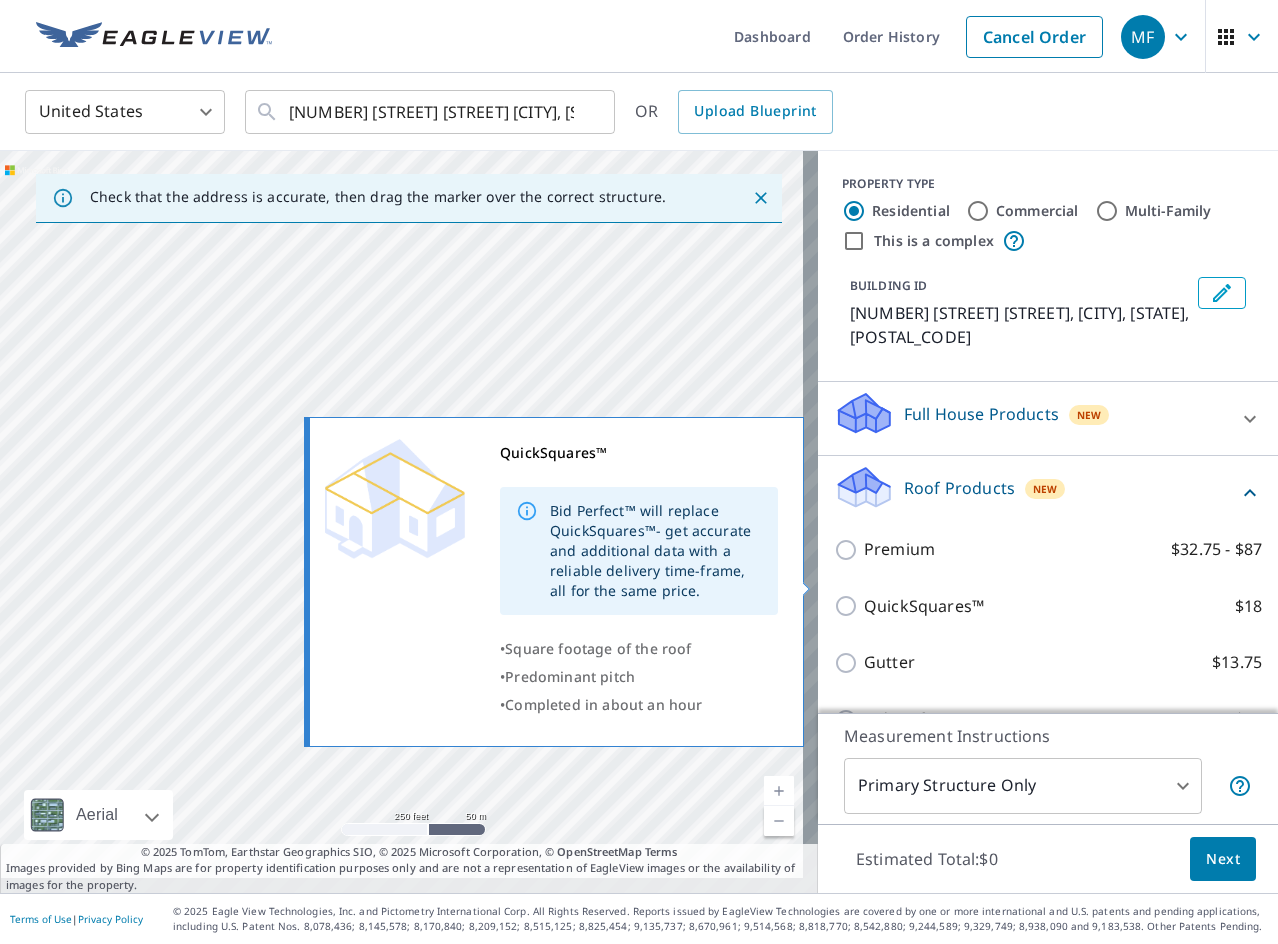 click on "QuickSquares™ $18" at bounding box center [849, 606] 